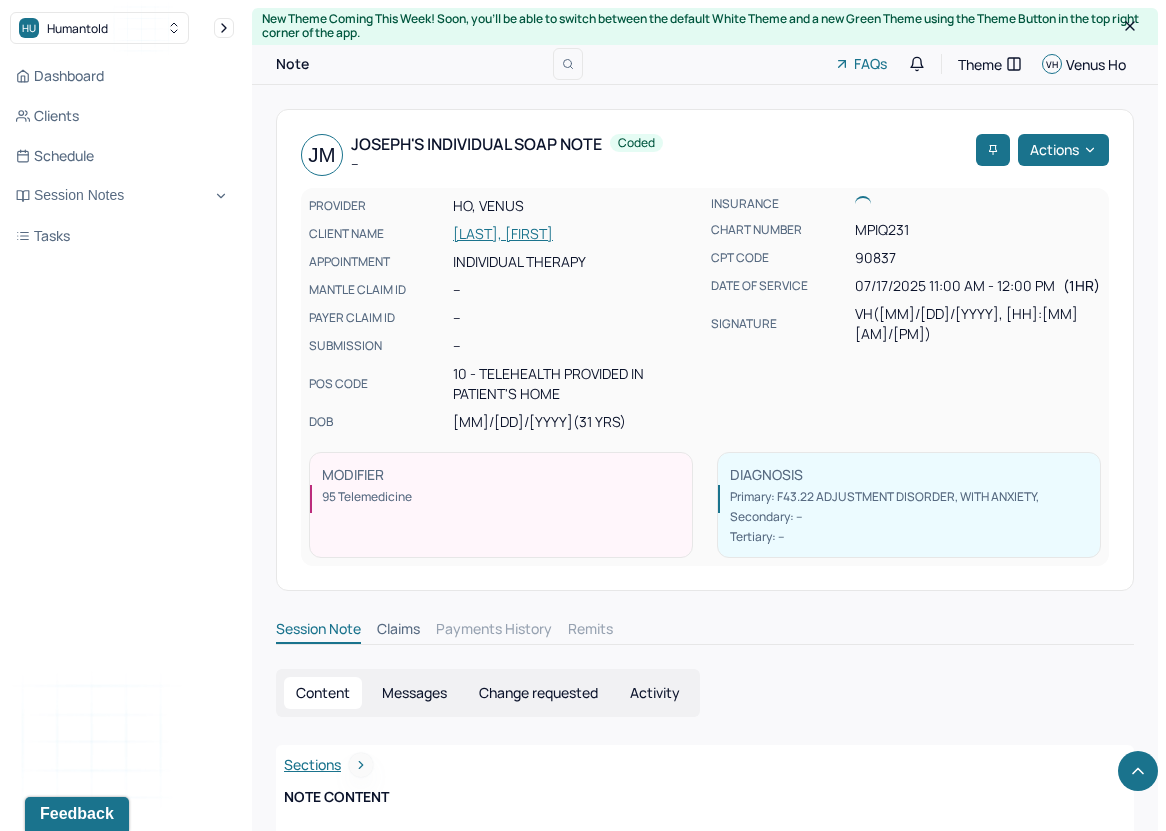 scroll, scrollTop: 1714, scrollLeft: 0, axis: vertical 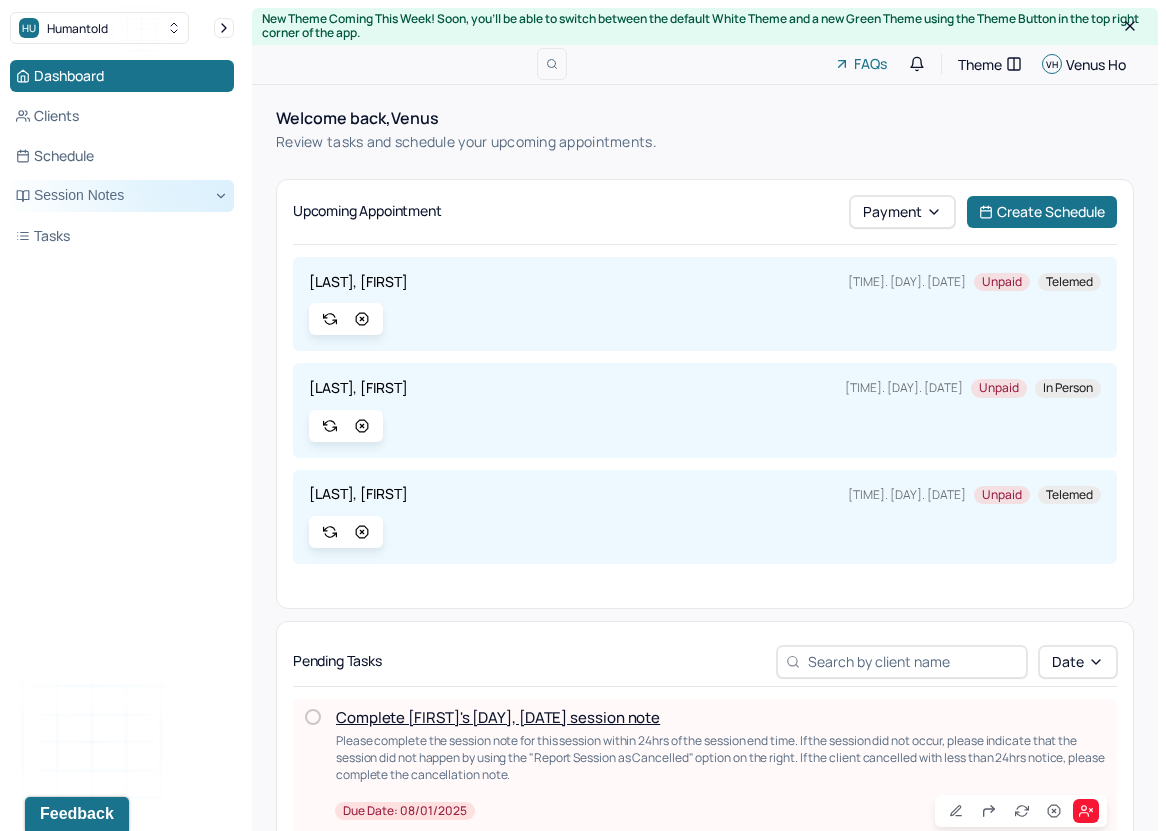 click on "Session Notes" at bounding box center (122, 196) 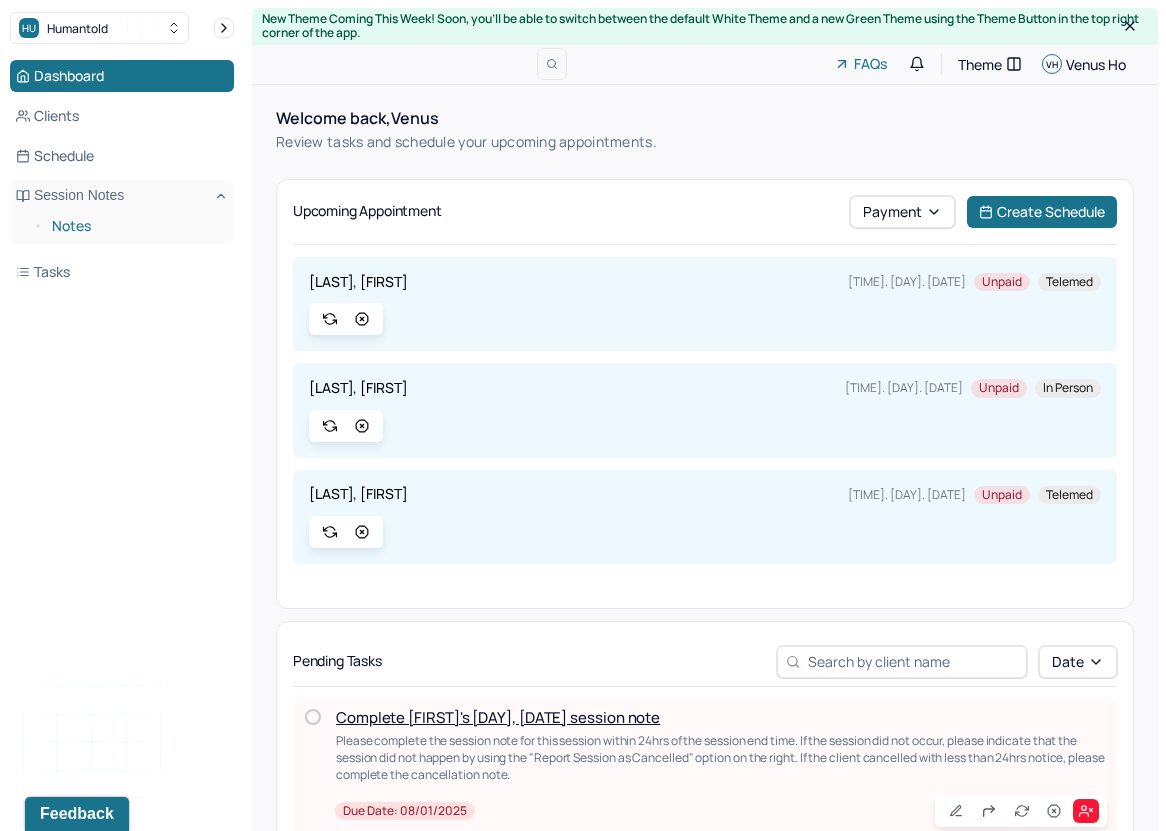 click on "Notes" at bounding box center [135, 226] 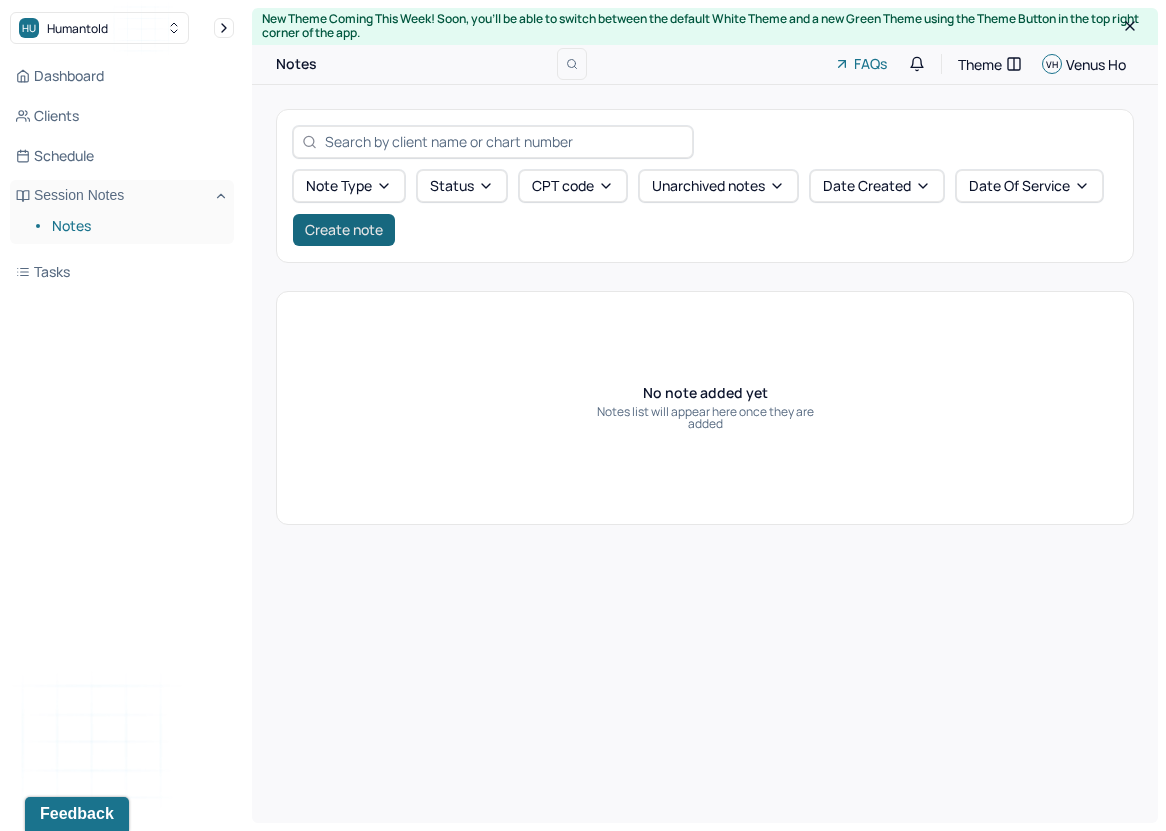 click on "Create note" at bounding box center (344, 230) 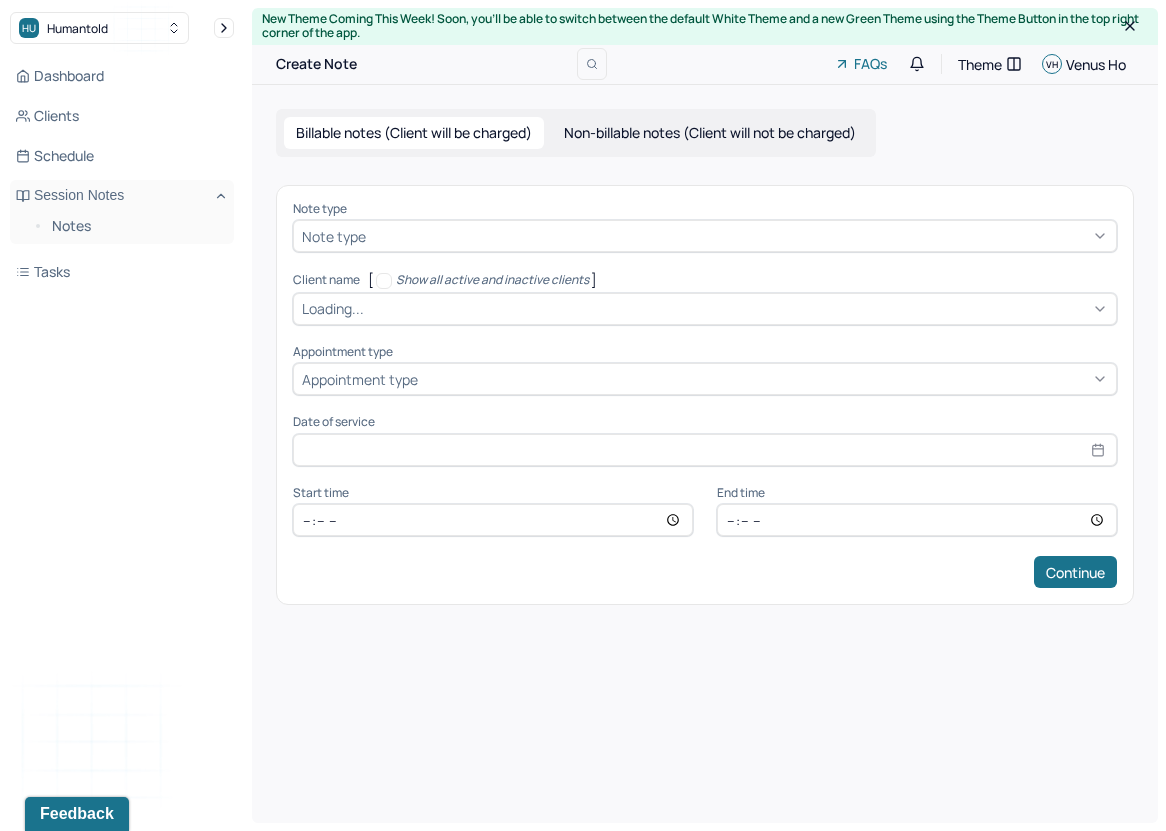 click on "Loading..." at bounding box center [705, 309] 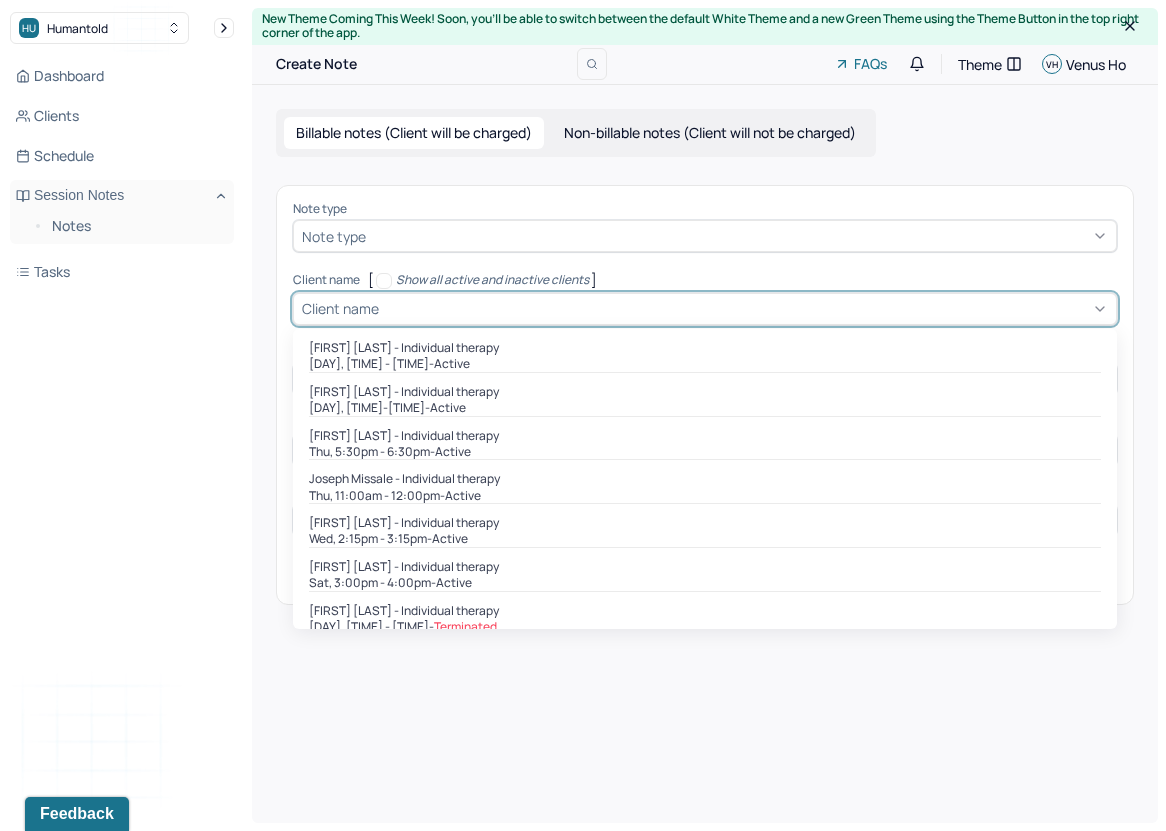 click on "Note type" at bounding box center (705, 236) 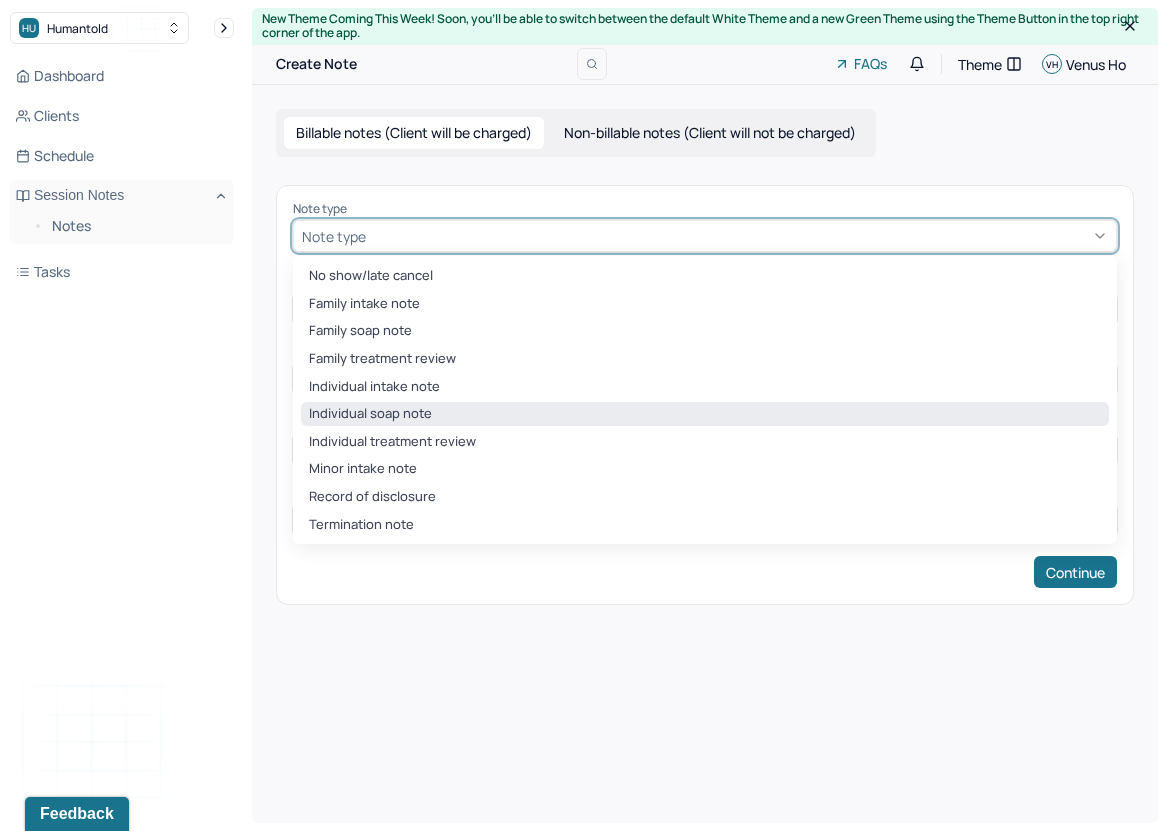 click on "Individual soap note" at bounding box center (705, 414) 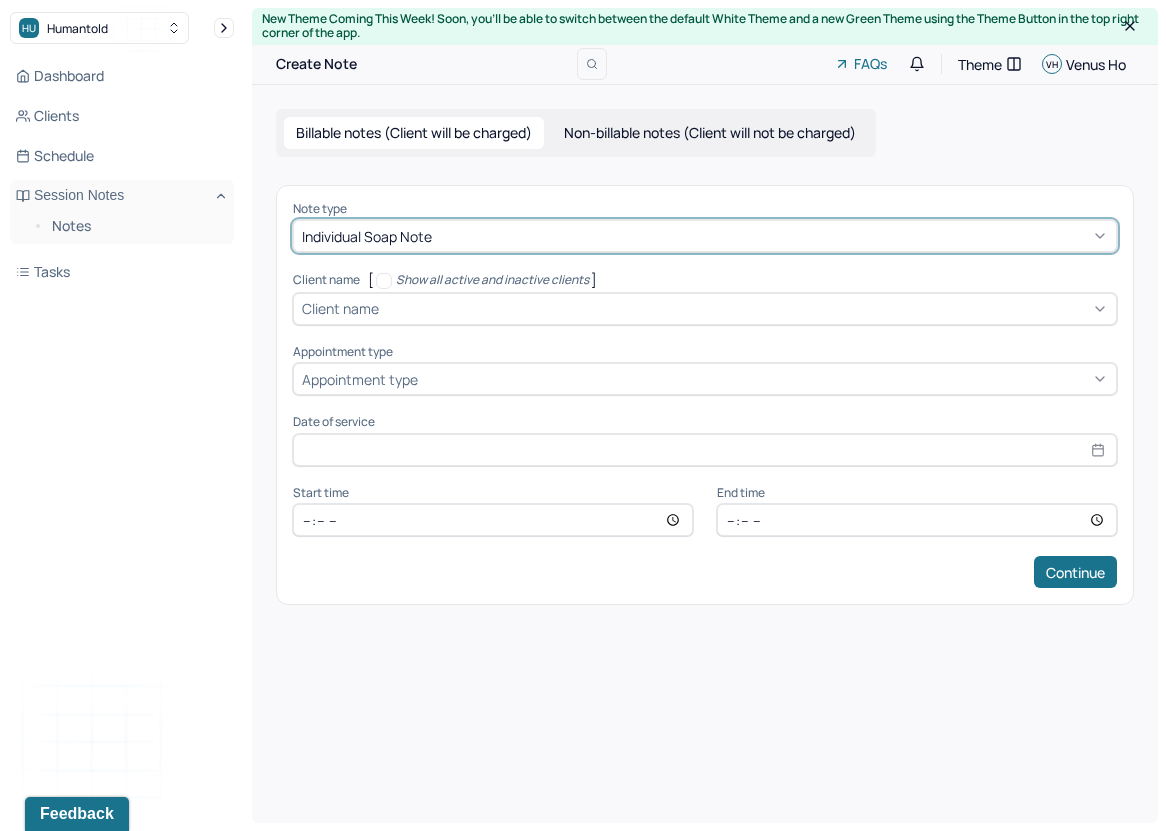 click at bounding box center (745, 308) 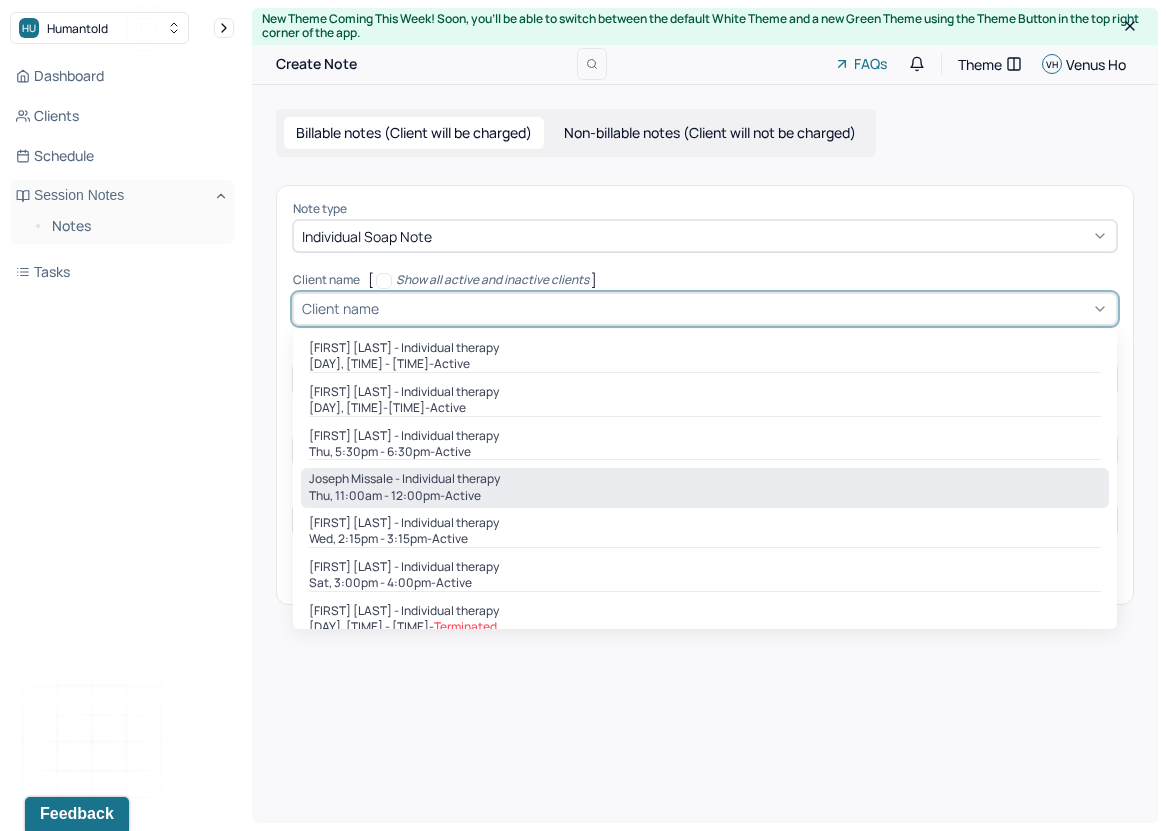click on "Thu, 11:00am - 12:00pm  -  active" at bounding box center [705, 496] 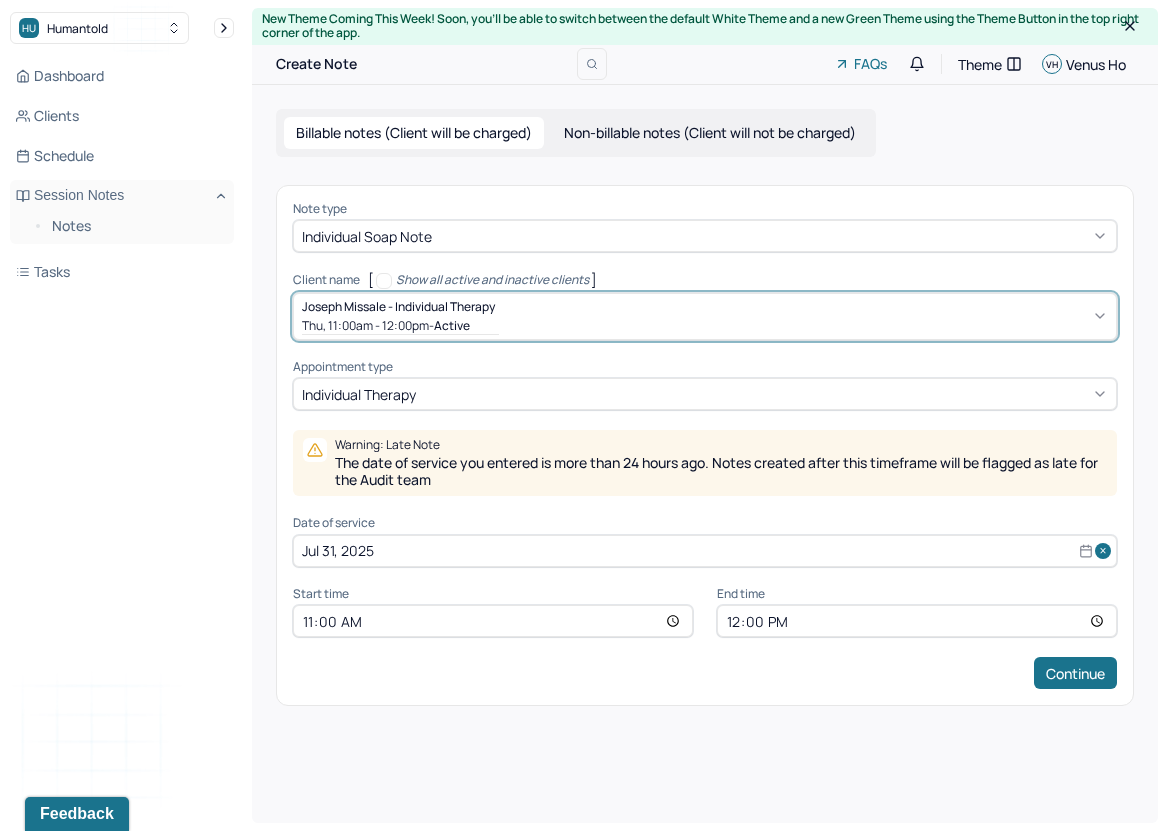 click on "Jul 31, 2025" at bounding box center [705, 551] 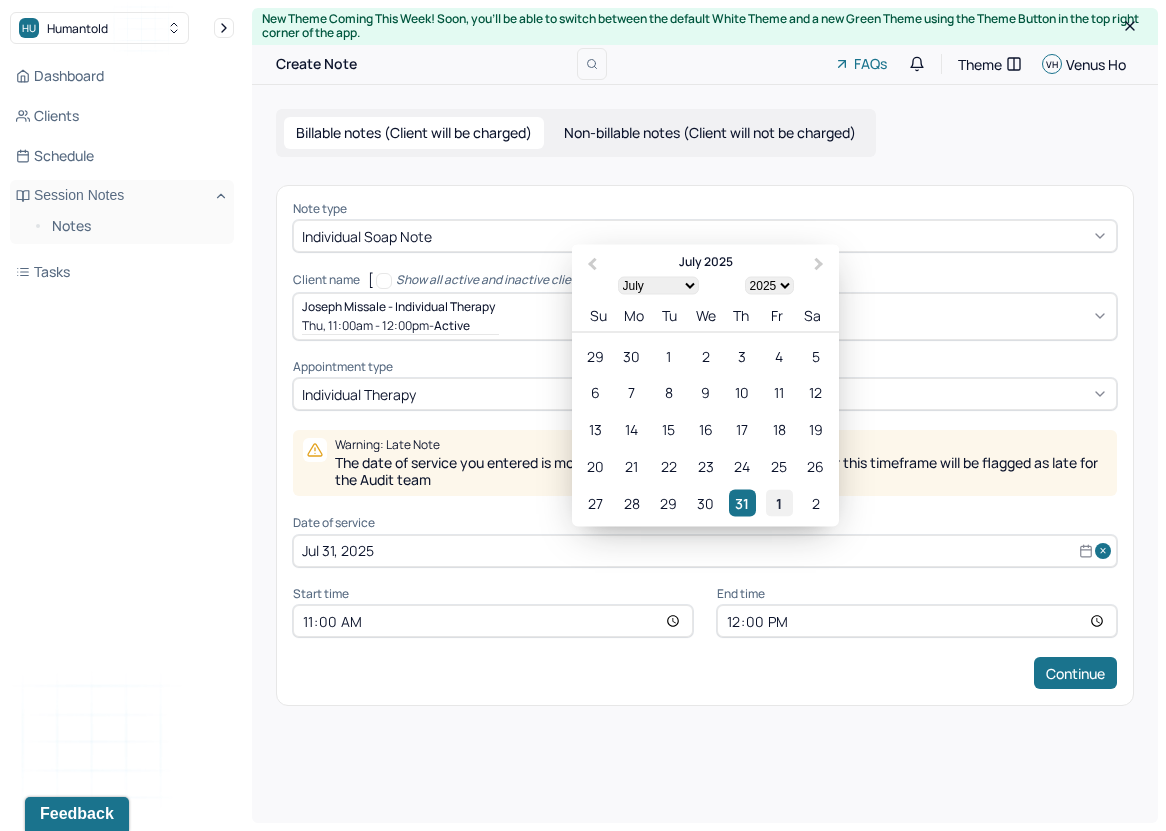 click on "1" at bounding box center (779, 502) 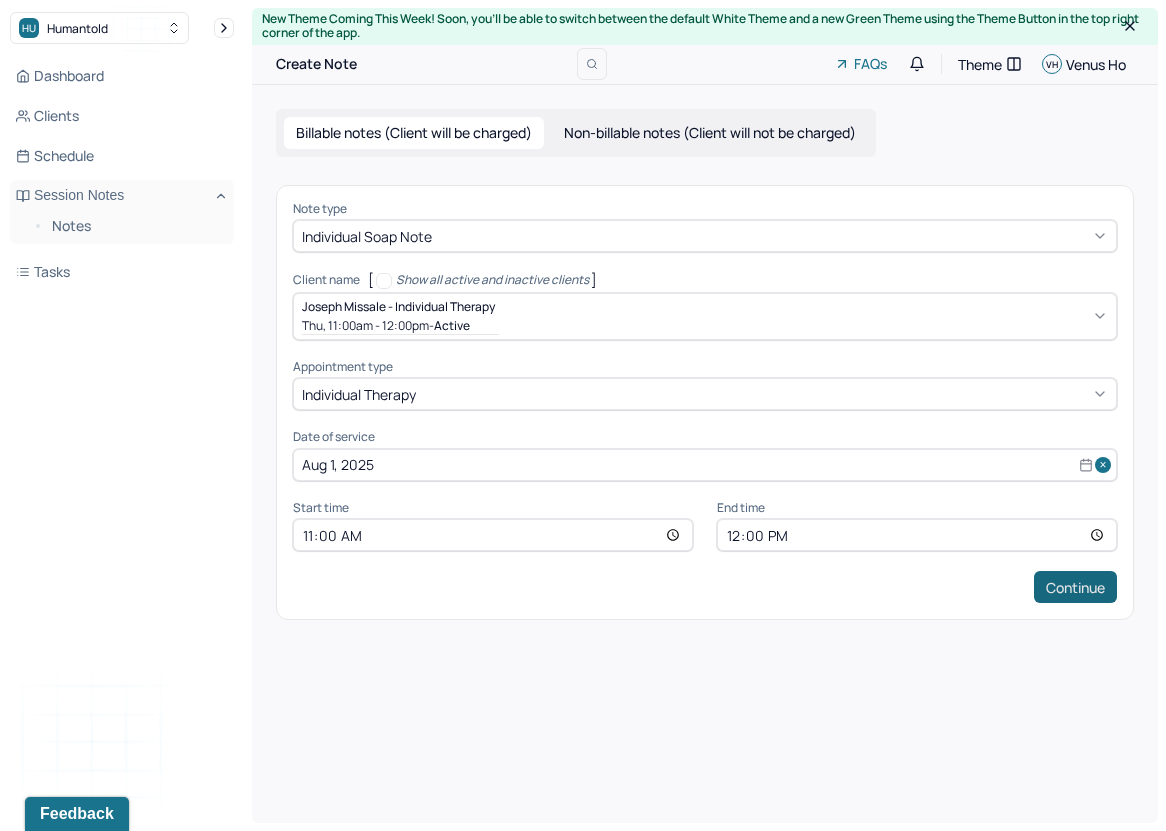 click on "Continue" at bounding box center (1075, 587) 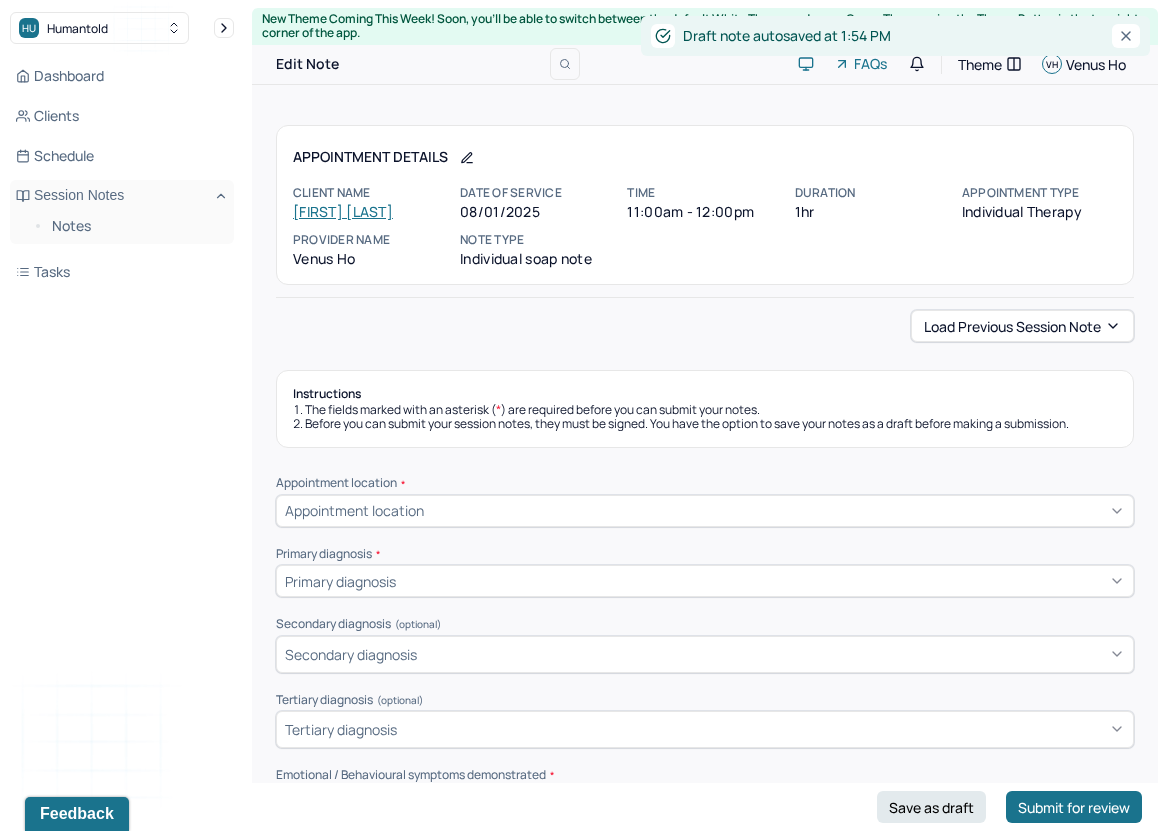 scroll, scrollTop: 50, scrollLeft: 0, axis: vertical 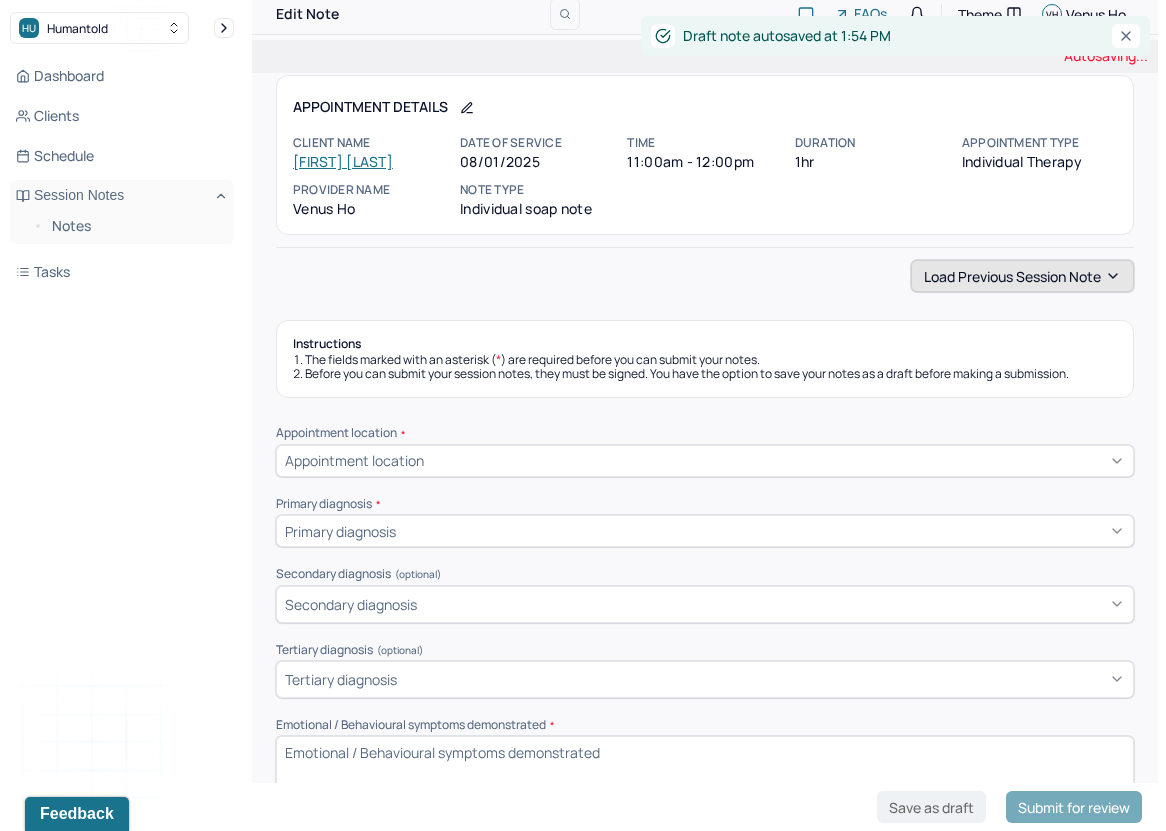 click on "Load previous session note" at bounding box center [1022, 276] 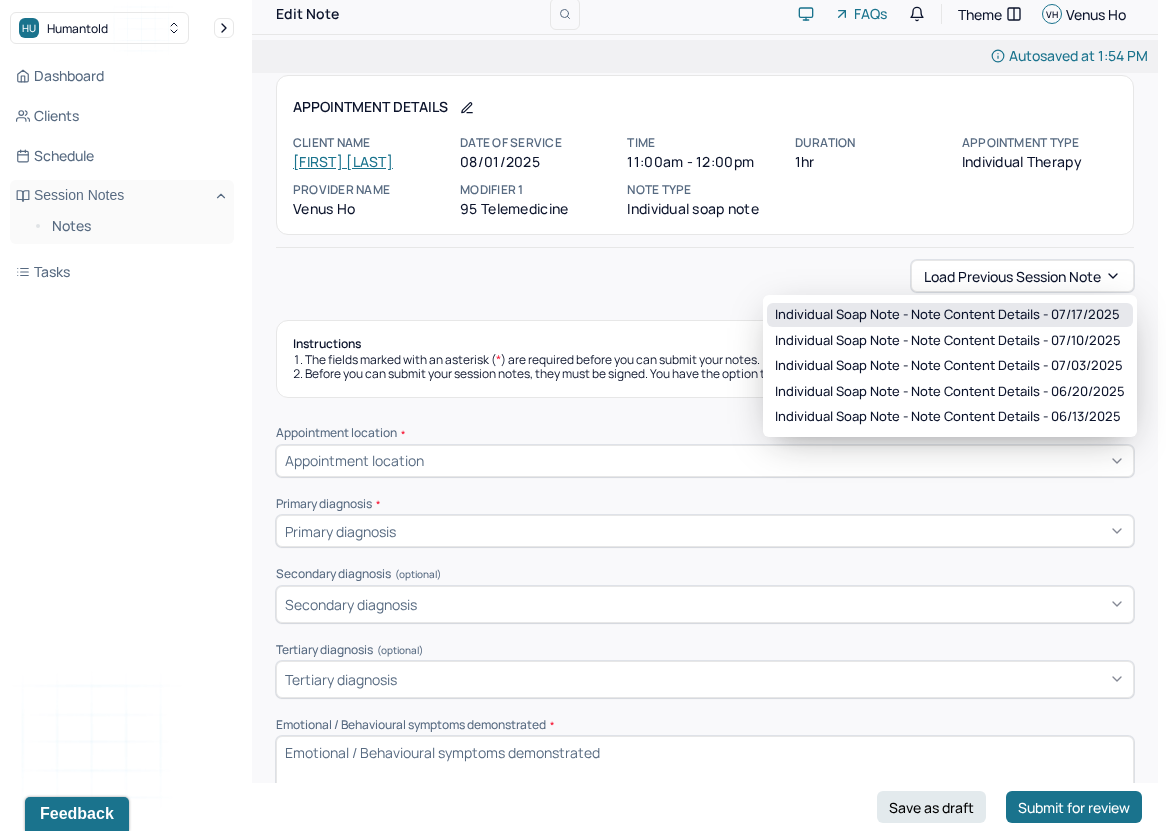 click on "Individual soap note   - Note content Details -   07/17/2025" at bounding box center (947, 315) 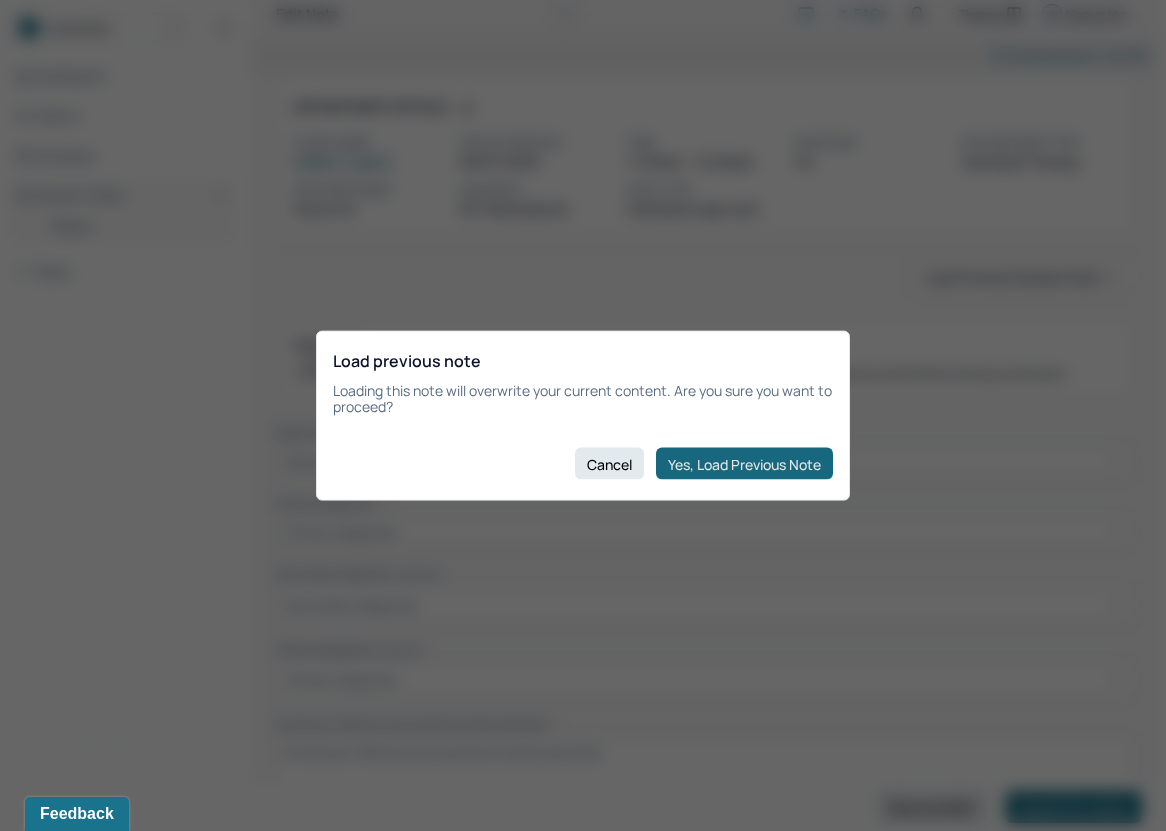 click on "Yes, Load Previous Note" at bounding box center (744, 464) 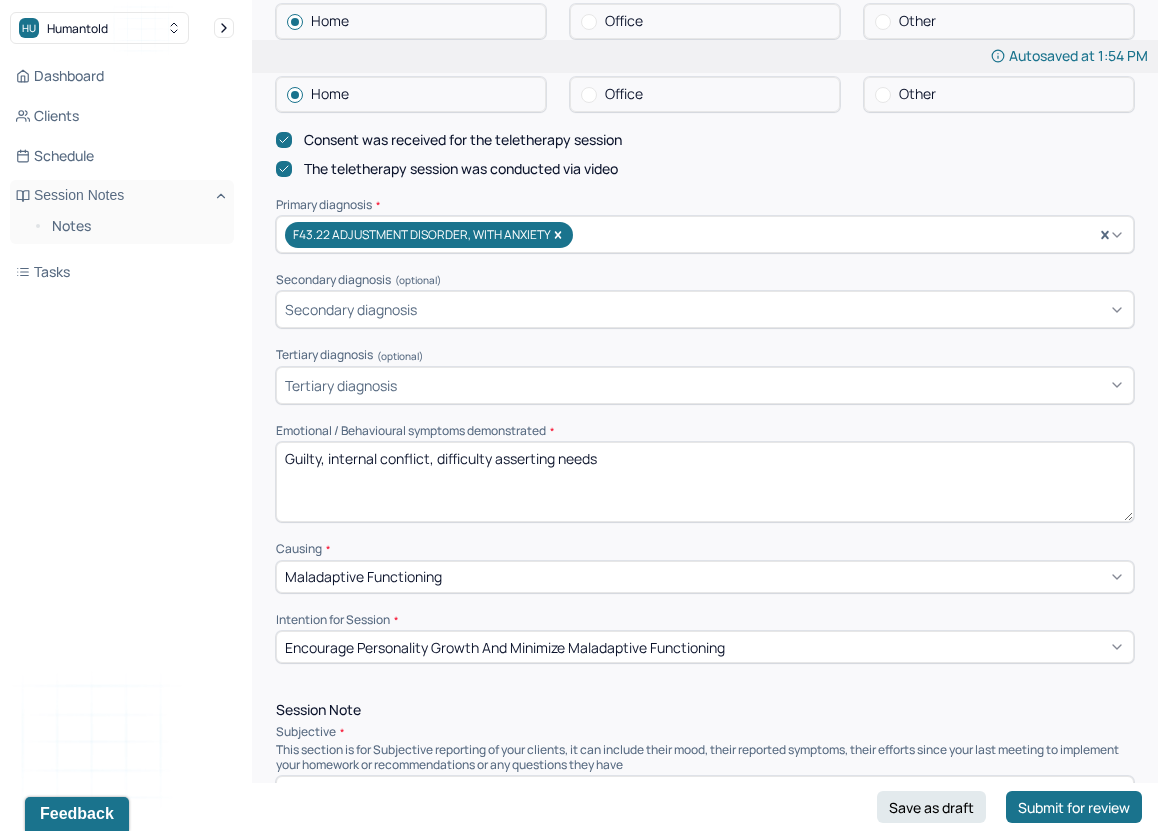 scroll, scrollTop: 691, scrollLeft: 0, axis: vertical 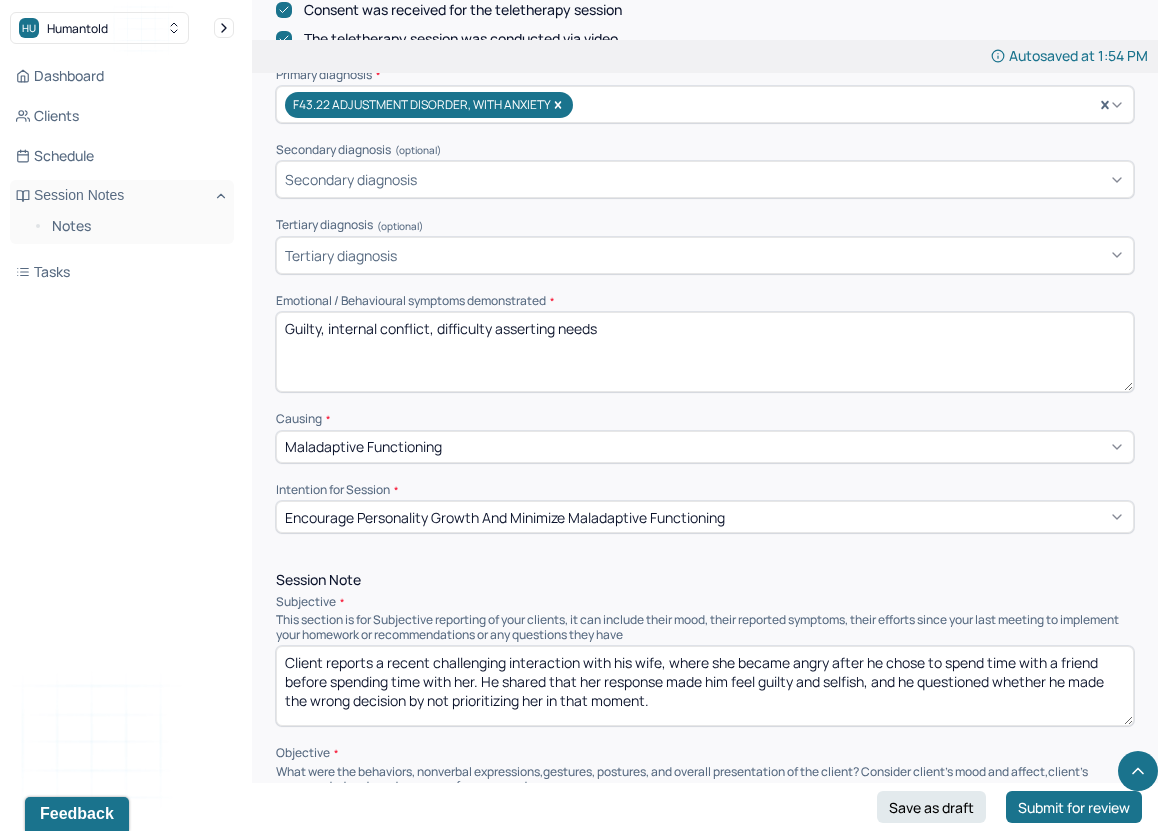 click on "Guilty, internal conflict, difficulty asserting needs" at bounding box center [705, 352] 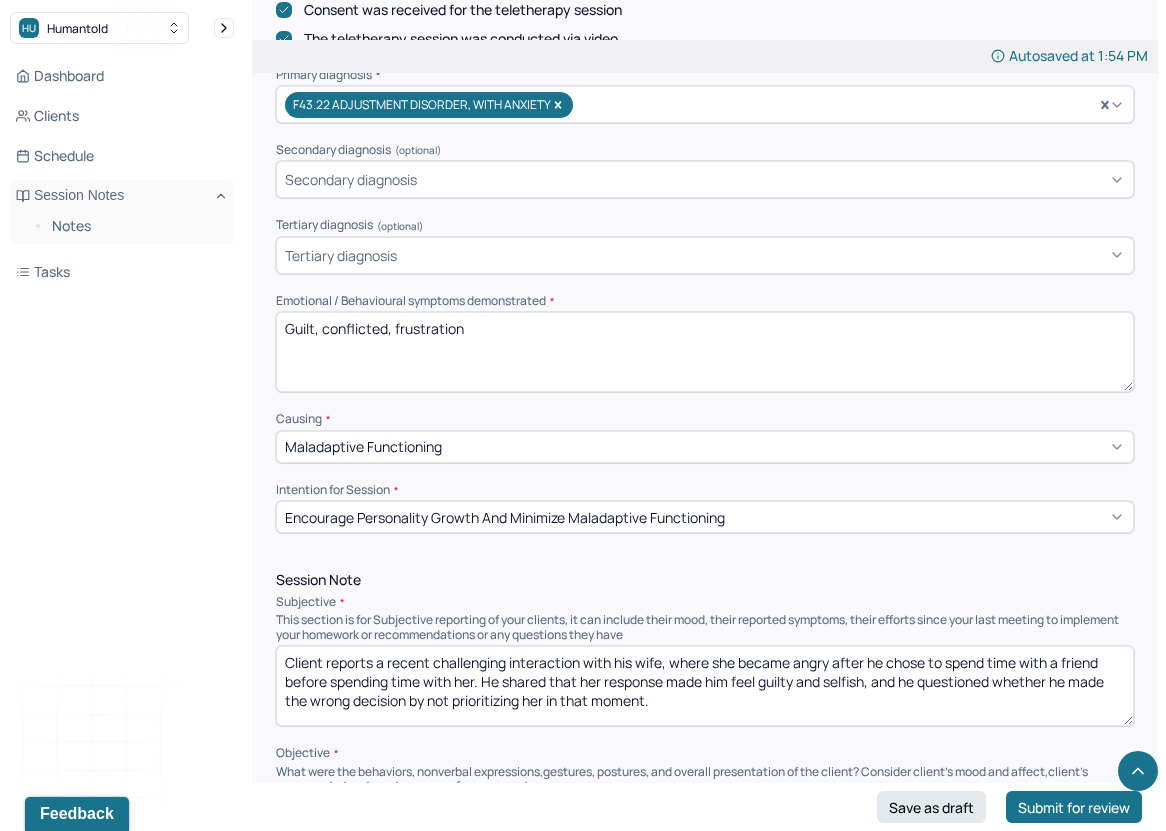 scroll, scrollTop: 789, scrollLeft: 0, axis: vertical 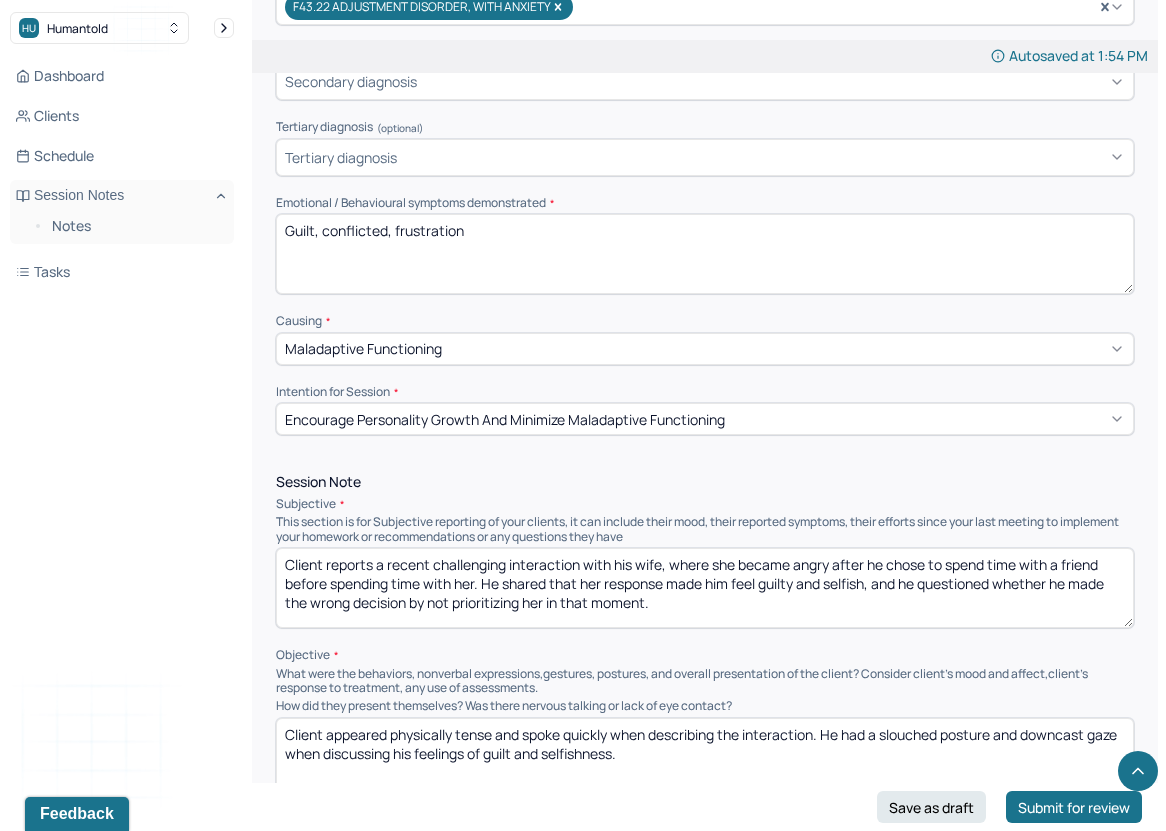 type on "Guilt, conflicted, frustration" 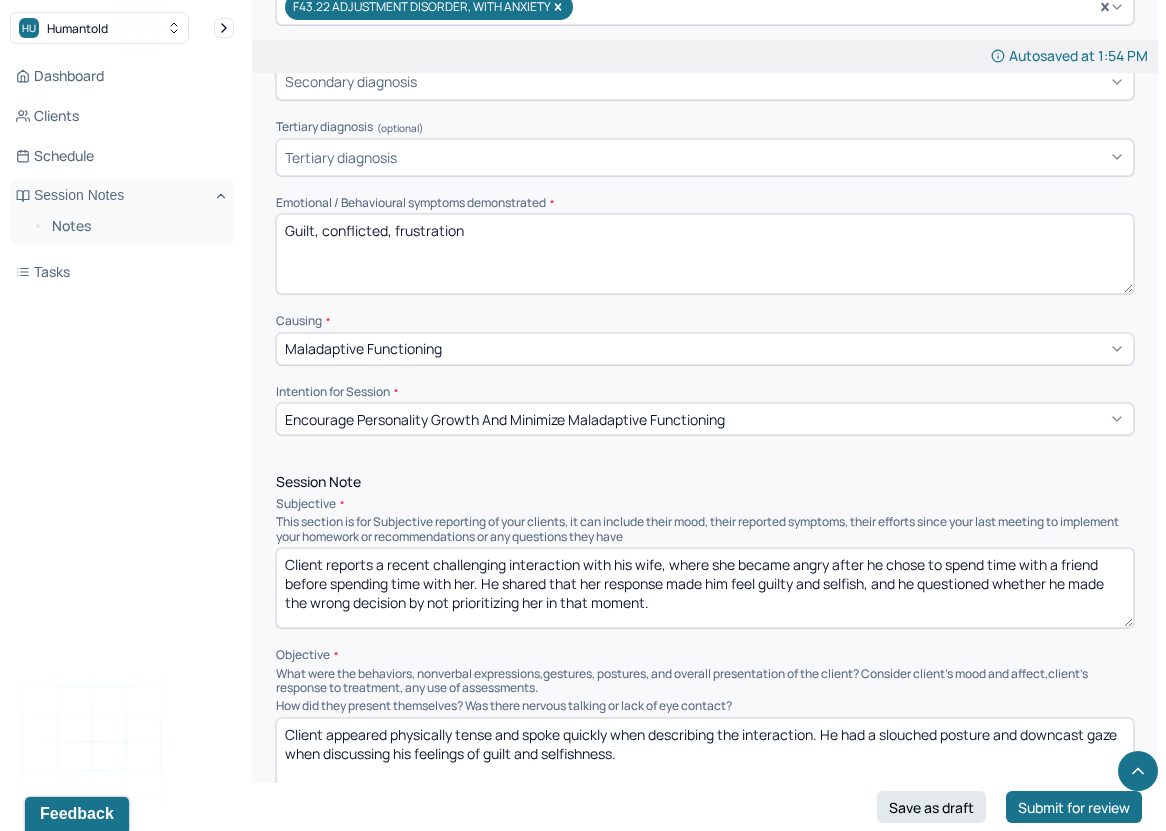 click on "Client reports a recent challenging interaction with his wife, where she became angry after he chose to spend time with a friend before spending time with her. He shared that her response made him feel guilty and selfish, and he questioned whether he made the wrong decision by not prioritizing her in that moment." at bounding box center [705, 588] 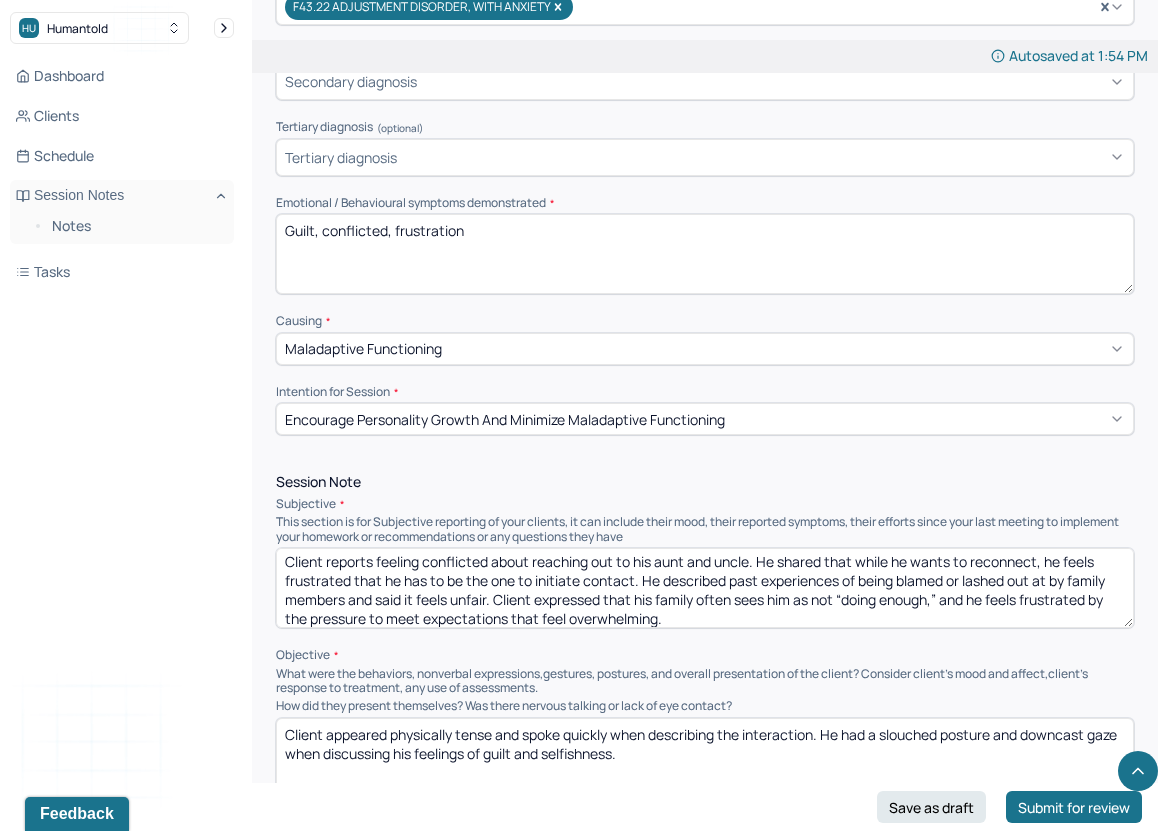 scroll, scrollTop: 9, scrollLeft: 0, axis: vertical 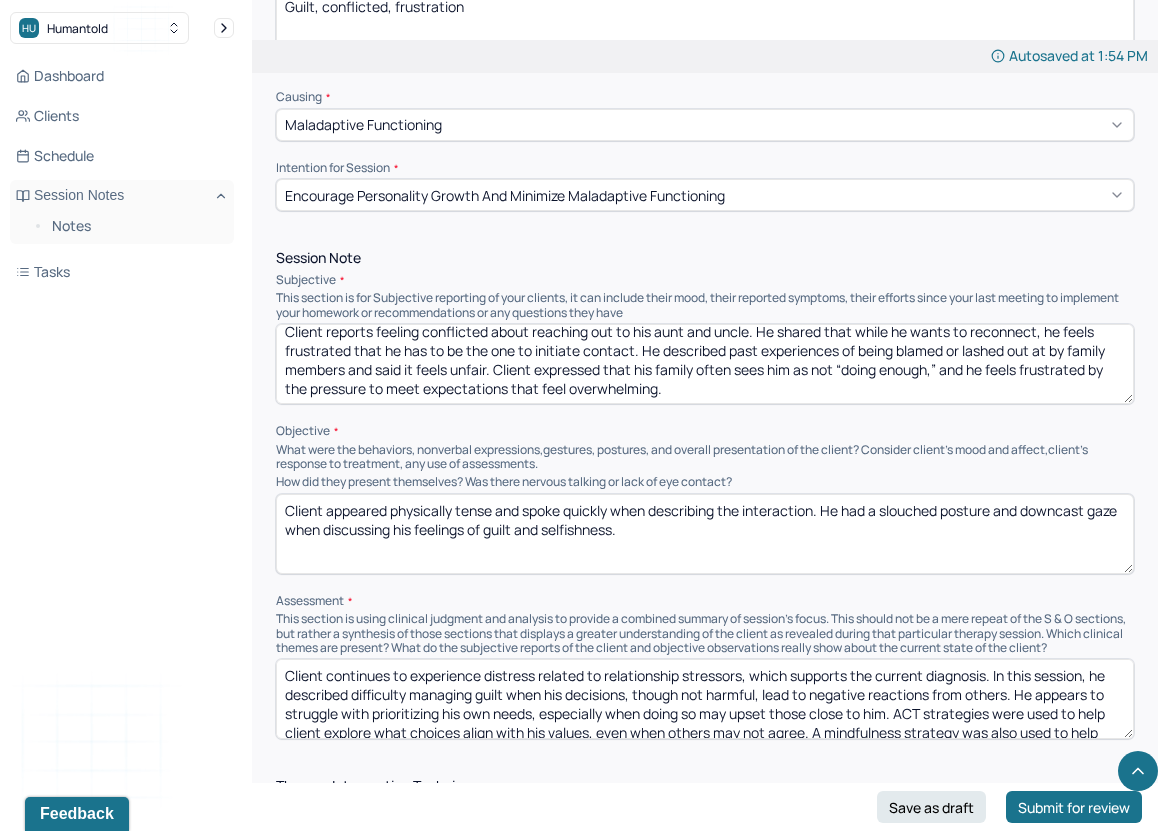 type on "Client reports feeling conflicted about reaching out to his aunt and uncle. He shared that while he wants to reconnect, he feels frustrated that he has to be the one to initiate contact. He described past experiences of being blamed or lashed out at by family members and said it feels unfair. Client expressed that his family often sees him as not “doing enough,” and he feels frustrated by the pressure to meet expectations that feel overwhelming." 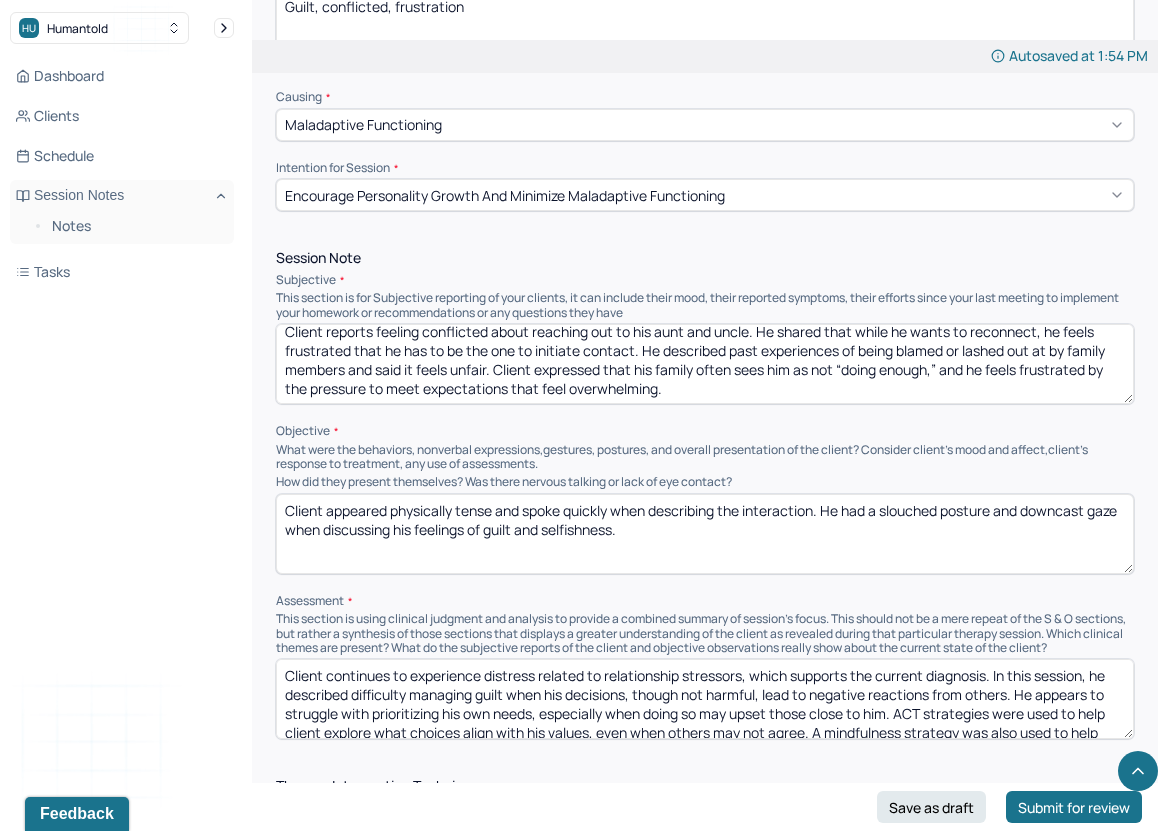 click on "Client appeared physically tense and spoke quickly when describing the interaction. He had a slouched posture and downcast gaze when discussing his feelings of guilt and selfishness." at bounding box center (705, 534) 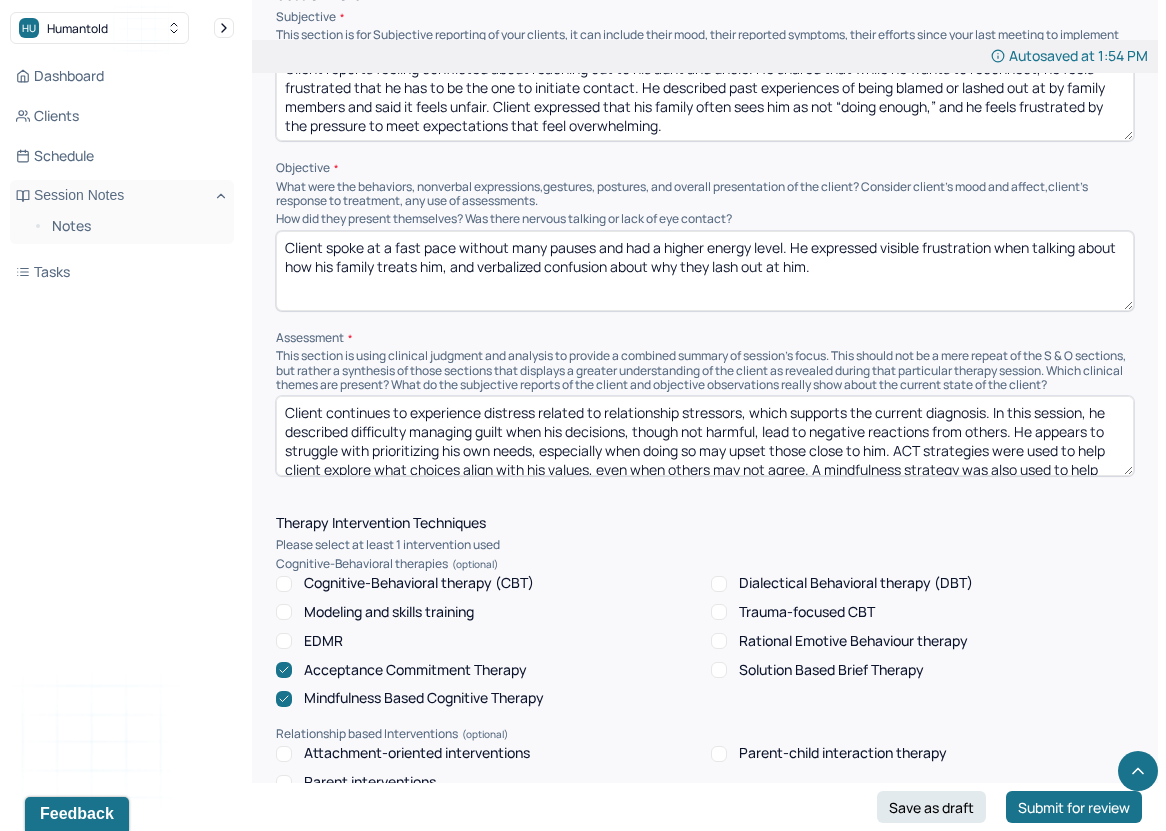 scroll, scrollTop: 1341, scrollLeft: 0, axis: vertical 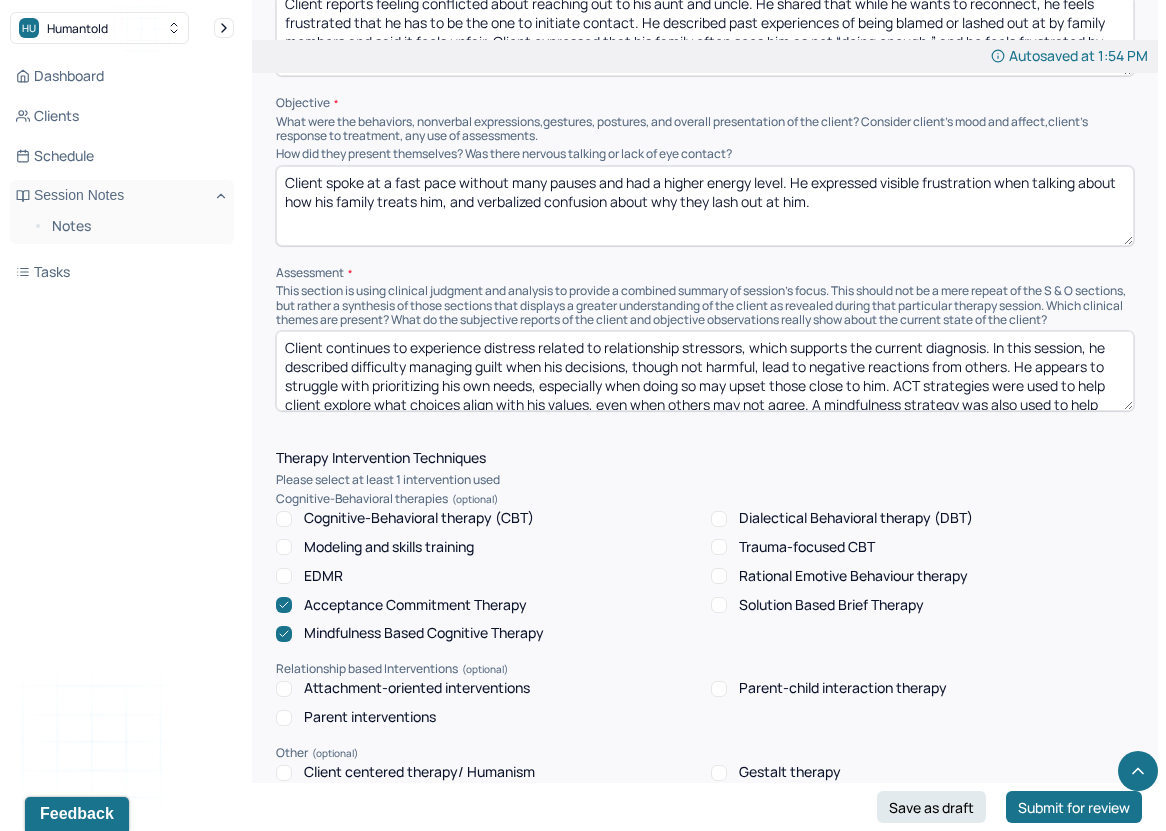 type on "Client spoke at a fast pace without many pauses and had a higher energy level. He expressed visible frustration when talking about how his family treats him, and verbalized confusion about why they lash out at him." 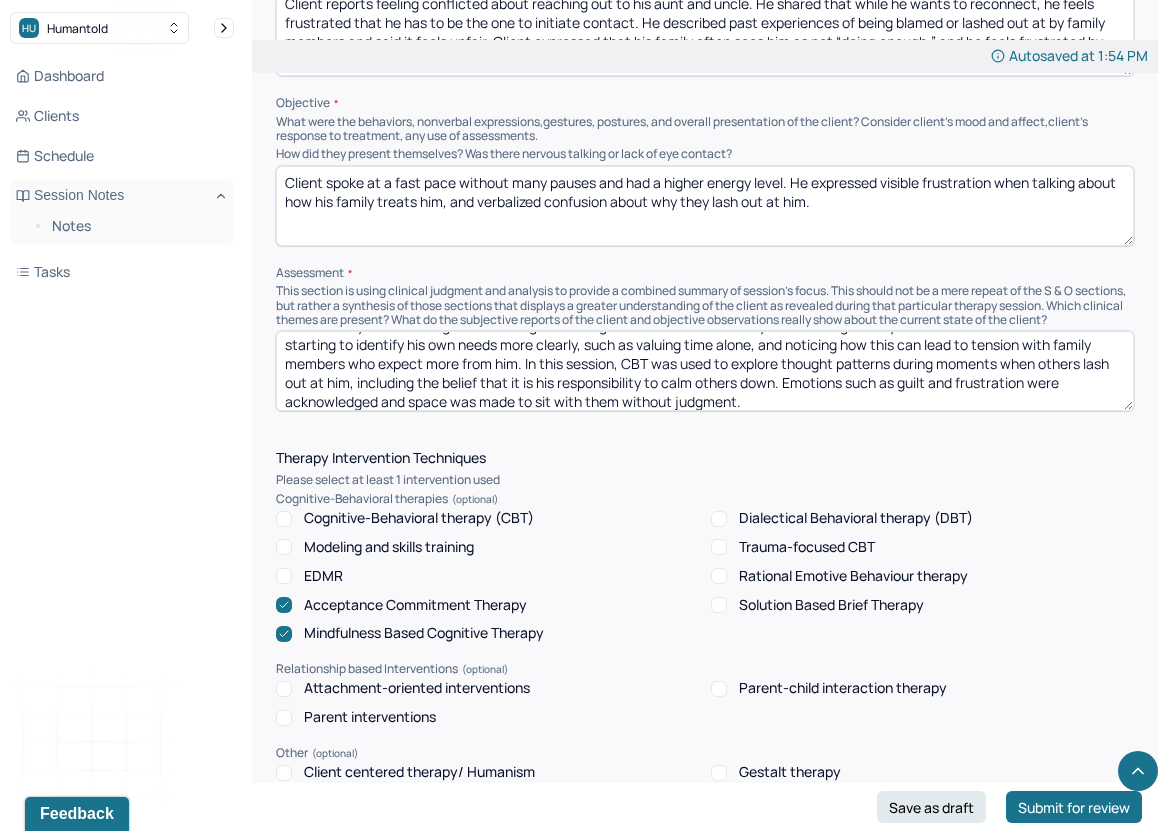 scroll, scrollTop: 0, scrollLeft: 0, axis: both 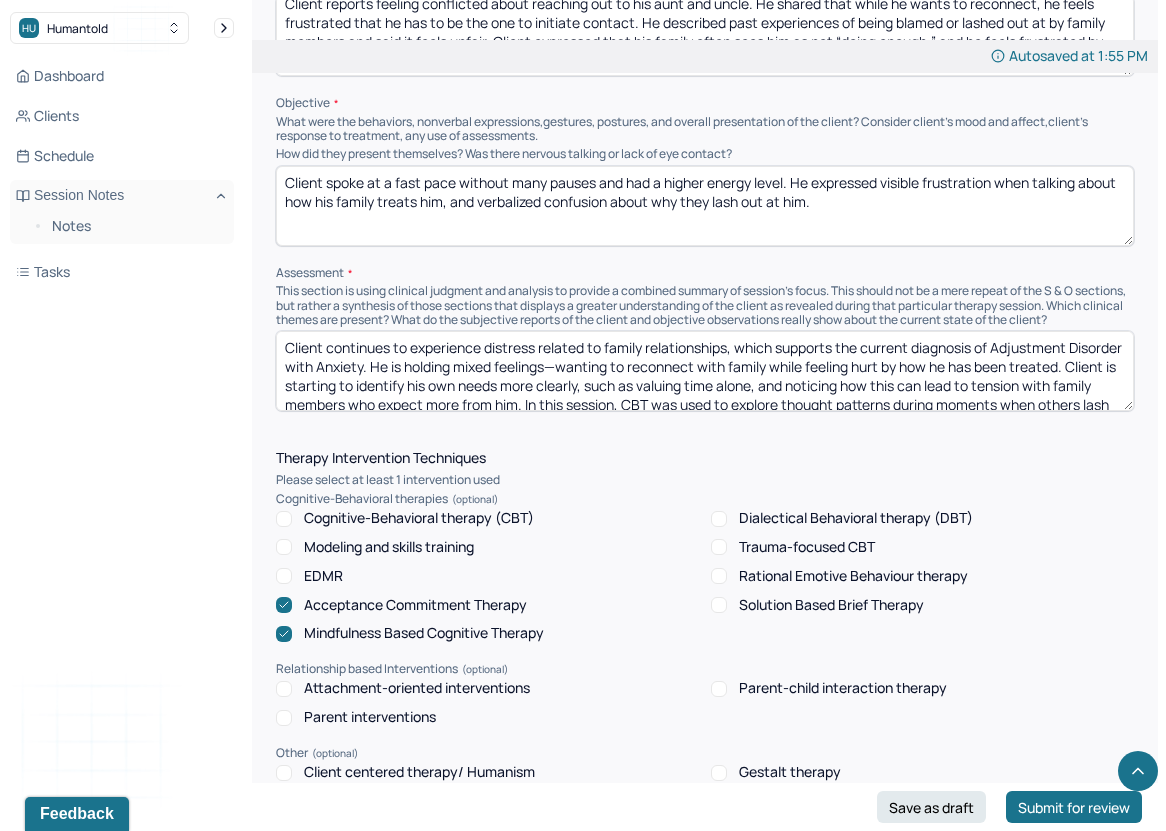 drag, startPoint x: 976, startPoint y: 361, endPoint x: 1106, endPoint y: 353, distance: 130.24593 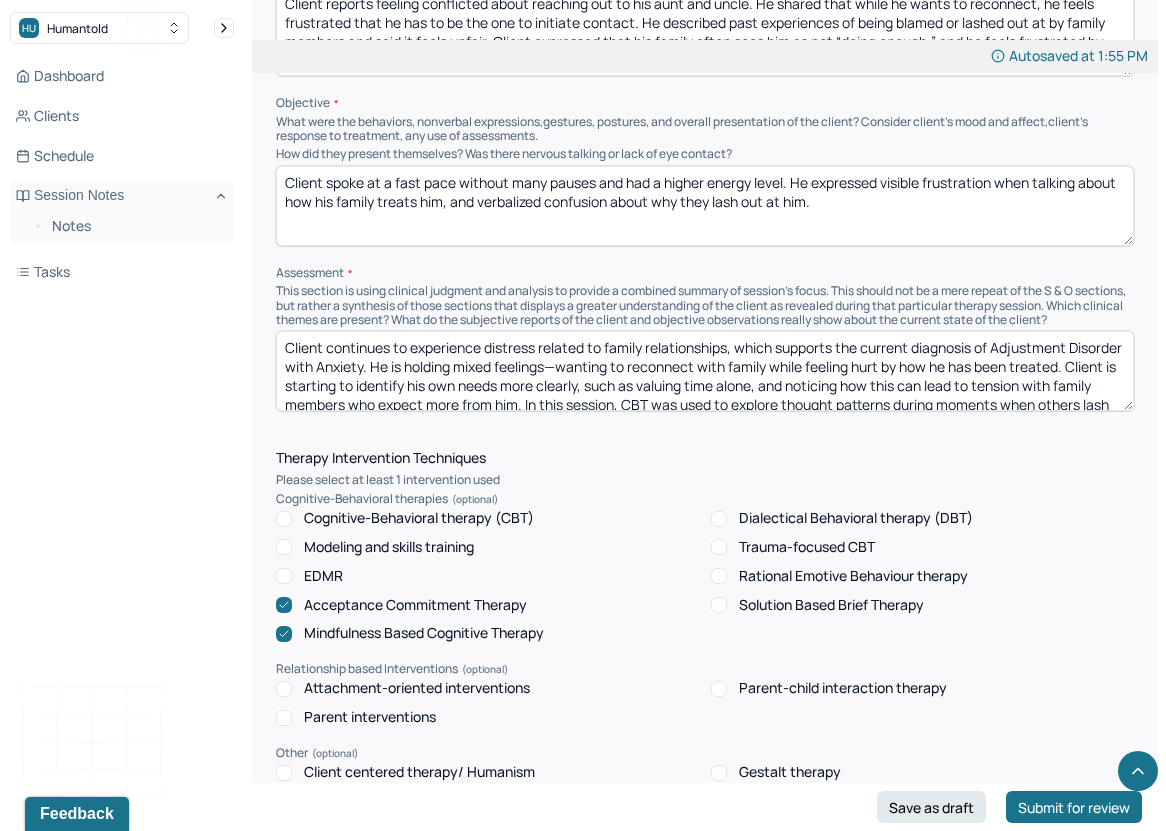 click on "Client continues to experience distress related to family relationships, which supports the current diagnosis of Adjustment Disorder with Anxiety. He is holding mixed feelings—wanting to reconnect with family while feeling hurt by how he has been treated. Client is starting to identify his own needs more clearly, such as valuing time alone, and noticing how this can lead to tension with family members who expect more from him. In this session, CBT was used to explore thought patterns during moments when others lash out at him, including the belief that it is his responsibility to calm others down. Emotions such as guilt and frustration were acknowledged and space was made to sit with them without judgment." at bounding box center (705, 371) 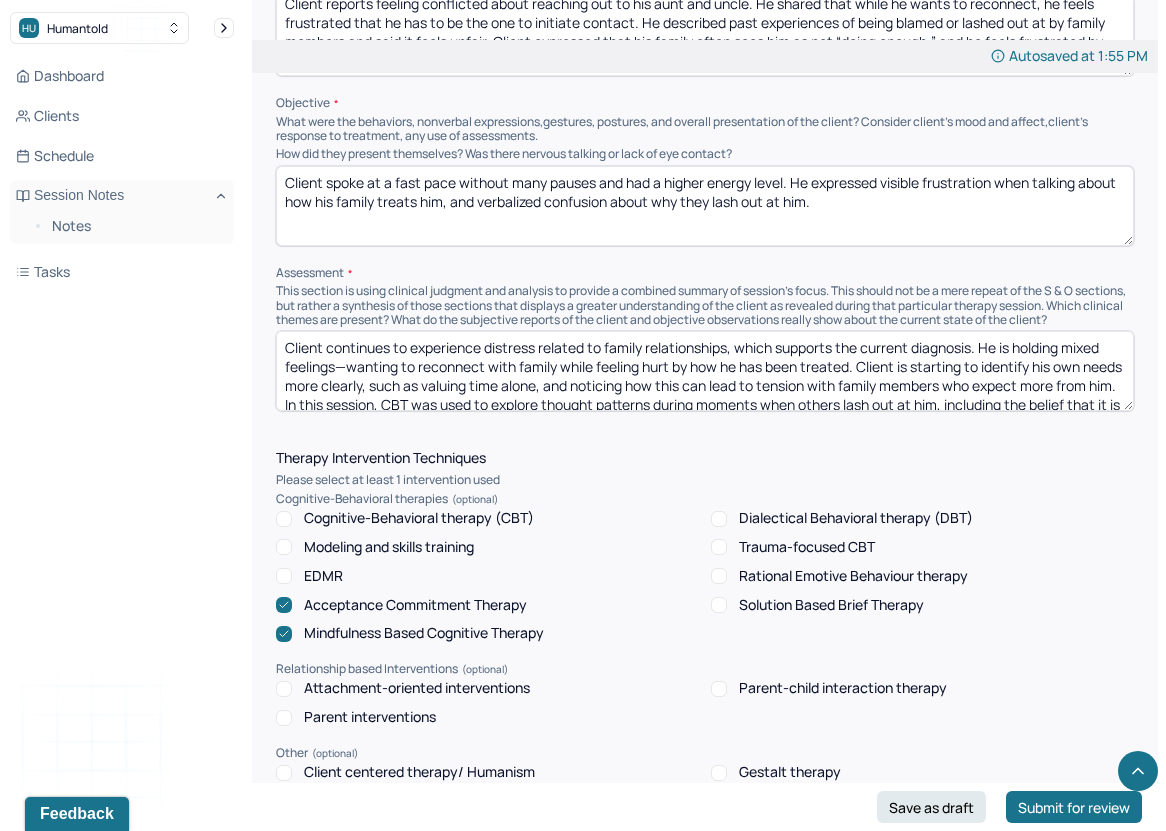 click on "Client continues to experience distress related to family relationships, which supports the current diagnosis. He is holding mixed feelings—wanting to reconnect with family while feeling hurt by how he has been treated. Client is starting to identify his own needs more clearly, such as valuing time alone, and noticing how this can lead to tension with family members who expect more from him. In this session, CBT was used to explore thought patterns during moments when others lash out at him, including the belief that it is his responsibility to calm others down. Emotions such as guilt and frustration were acknowledged and space was made to sit with them without judgment." at bounding box center (705, 371) 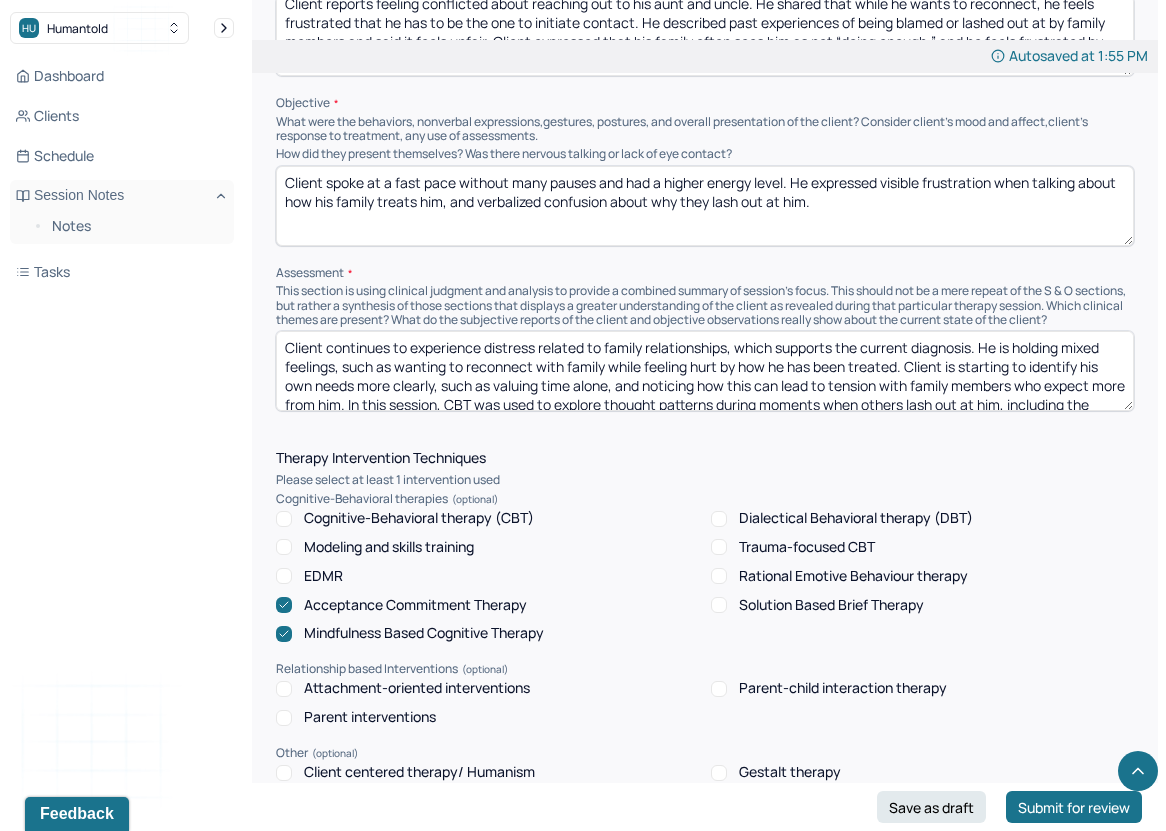 scroll, scrollTop: 1354, scrollLeft: 0, axis: vertical 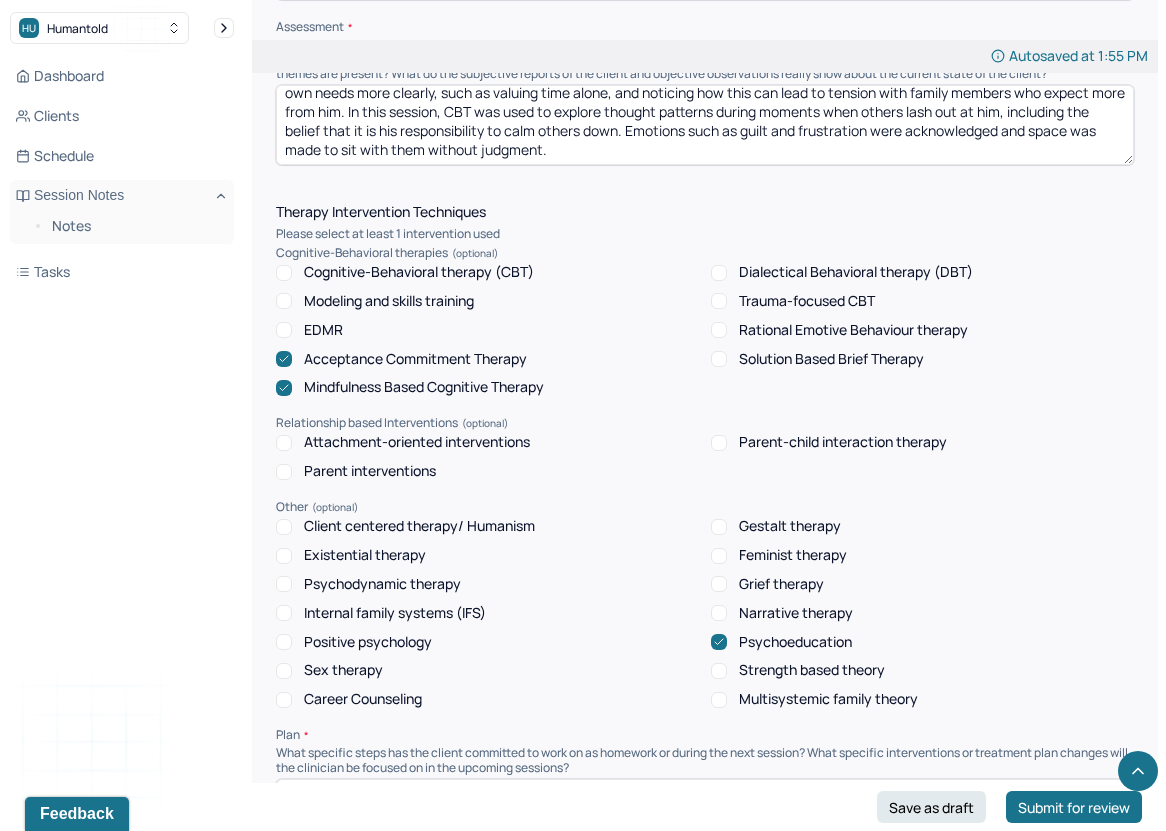 type on "Client continues to experience distress related to family relationships, which supports the current diagnosis. He is holding mixed feelings, such as wanting to reconnect with family while feeling hurt by how he has been treated. Client is starting to identify his own needs more clearly, such as valuing time alone, and noticing how this can lead to tension with family members who expect more from him. In this session, CBT was used to explore thought patterns during moments when others lash out at him, including the belief that it is his responsibility to calm others down. Emotions such as guilt and frustration were acknowledged and space was made to sit with them without judgment." 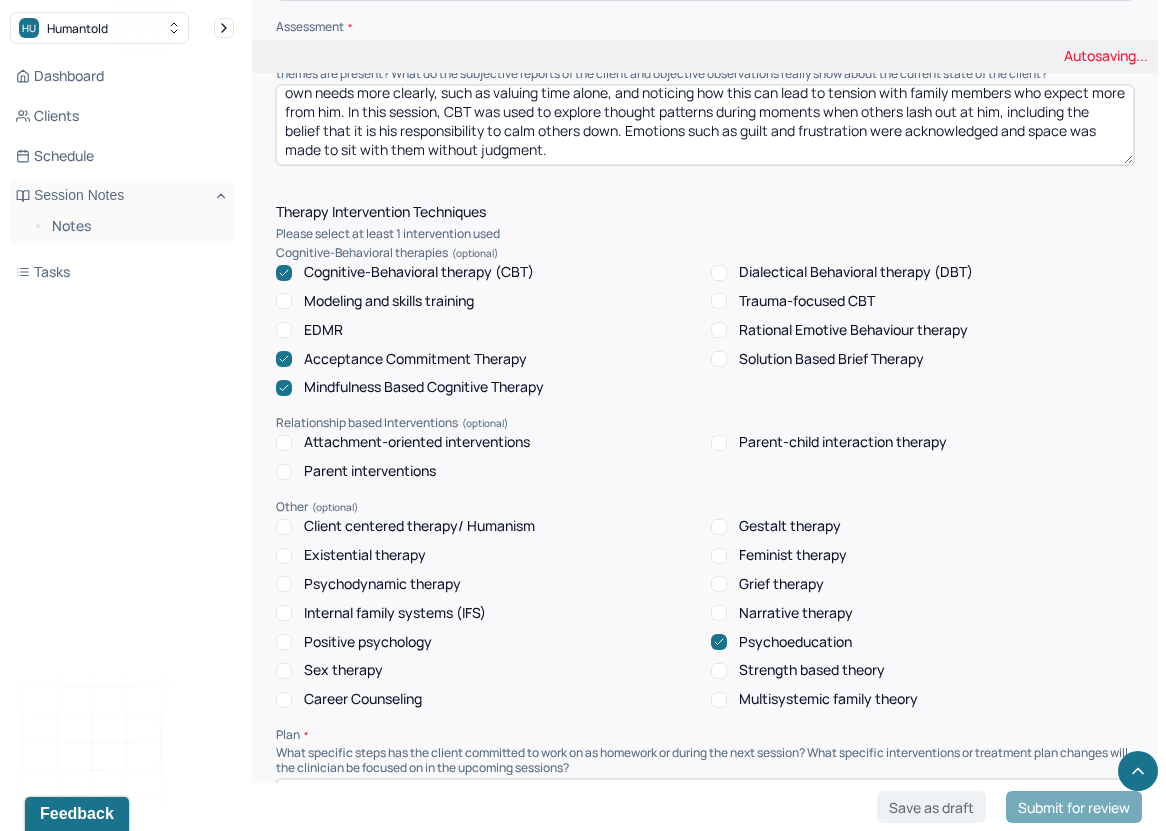 click on "Acceptance Commitment Therapy" at bounding box center [415, 359] 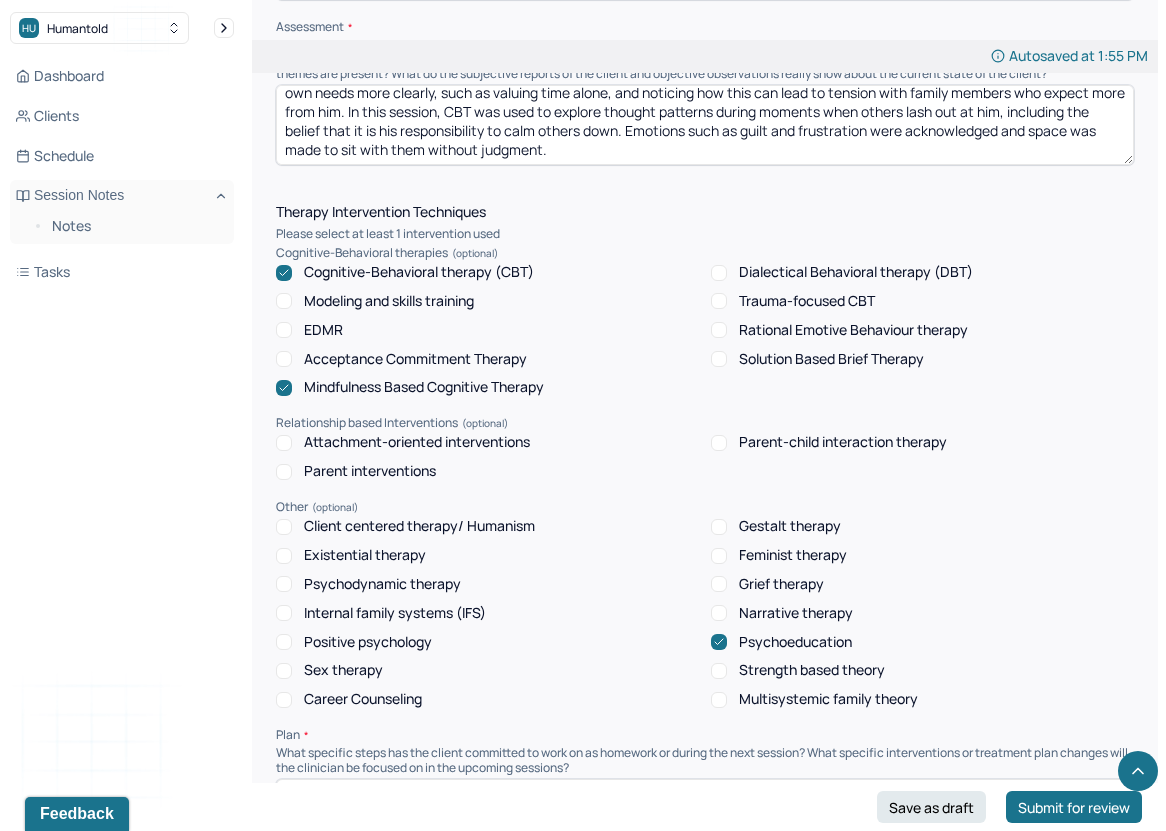 click on "Mindfulness Based Cognitive Therapy" at bounding box center (424, 387) 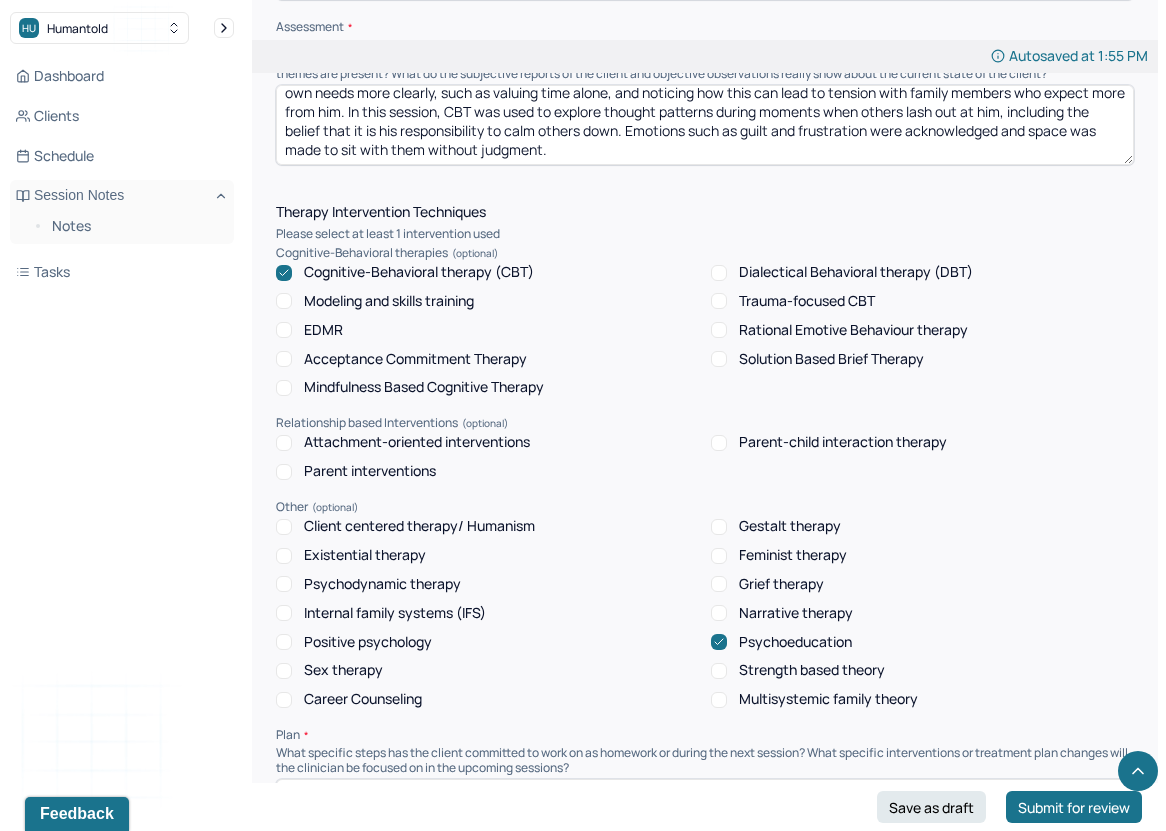 scroll, scrollTop: 1630, scrollLeft: 0, axis: vertical 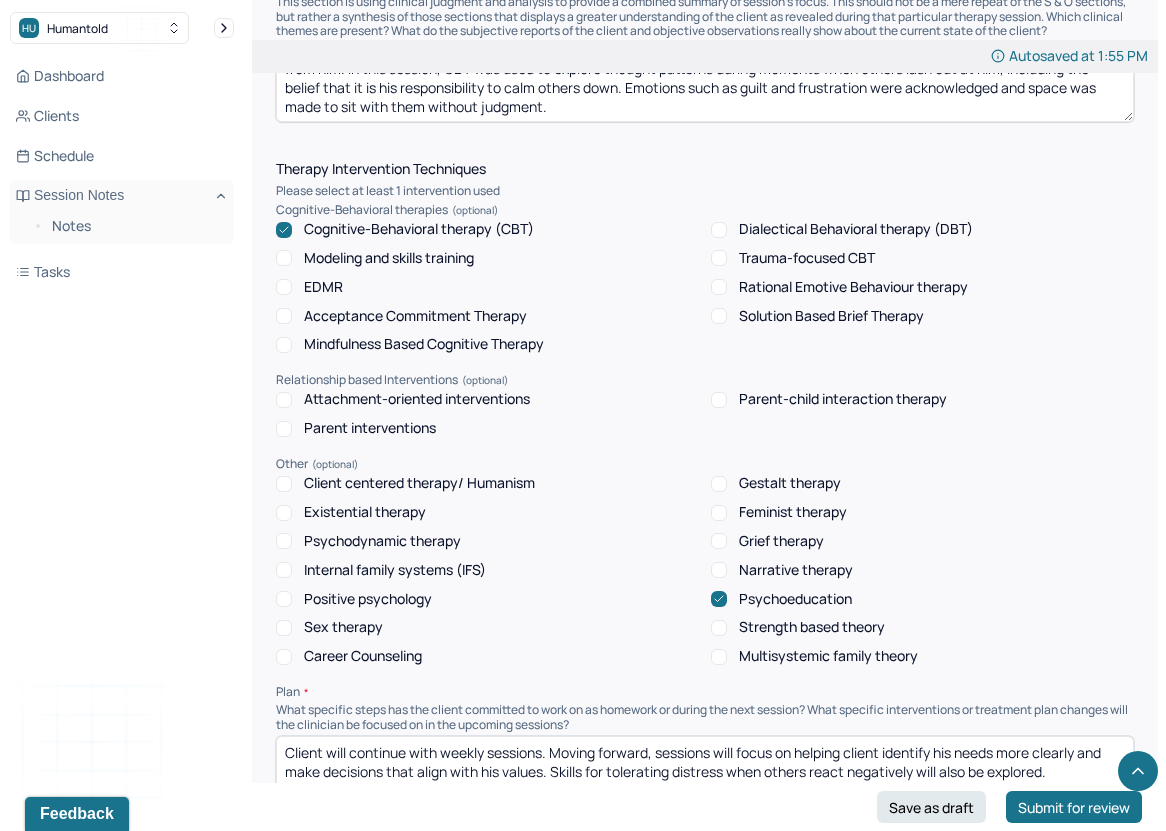 click on "Other" at bounding box center (705, 464) 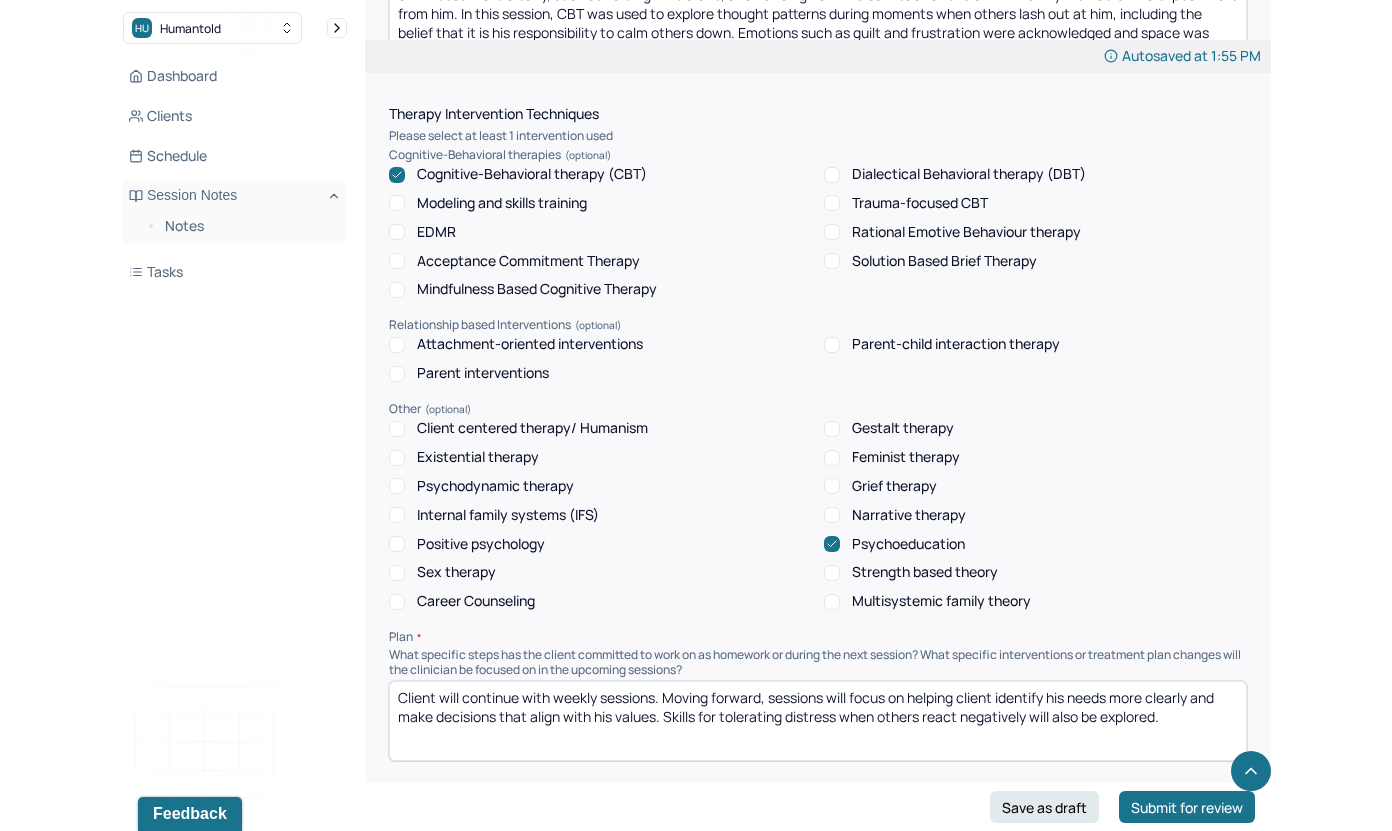 scroll, scrollTop: 1675, scrollLeft: 0, axis: vertical 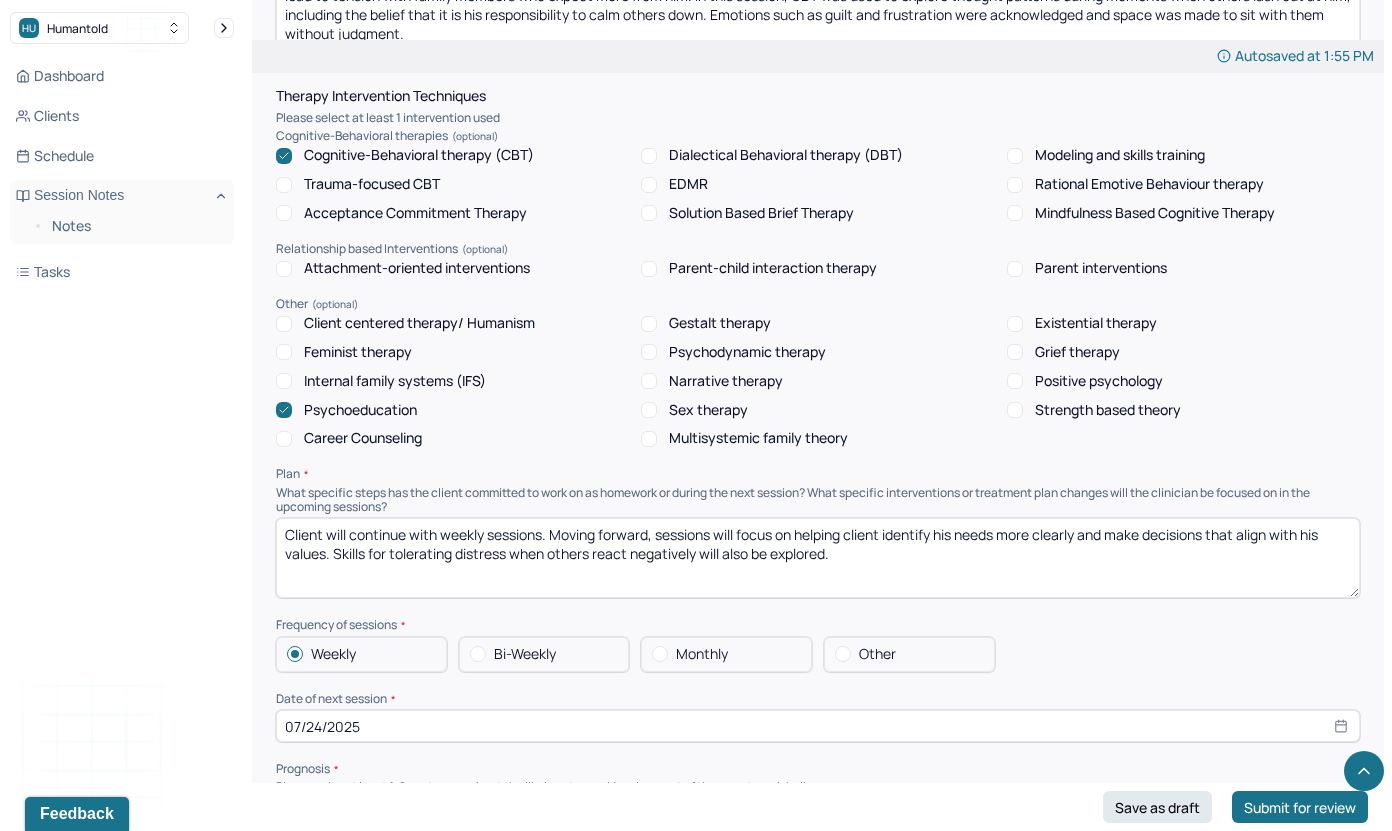 click on "Modeling and skills training" at bounding box center [1120, 155] 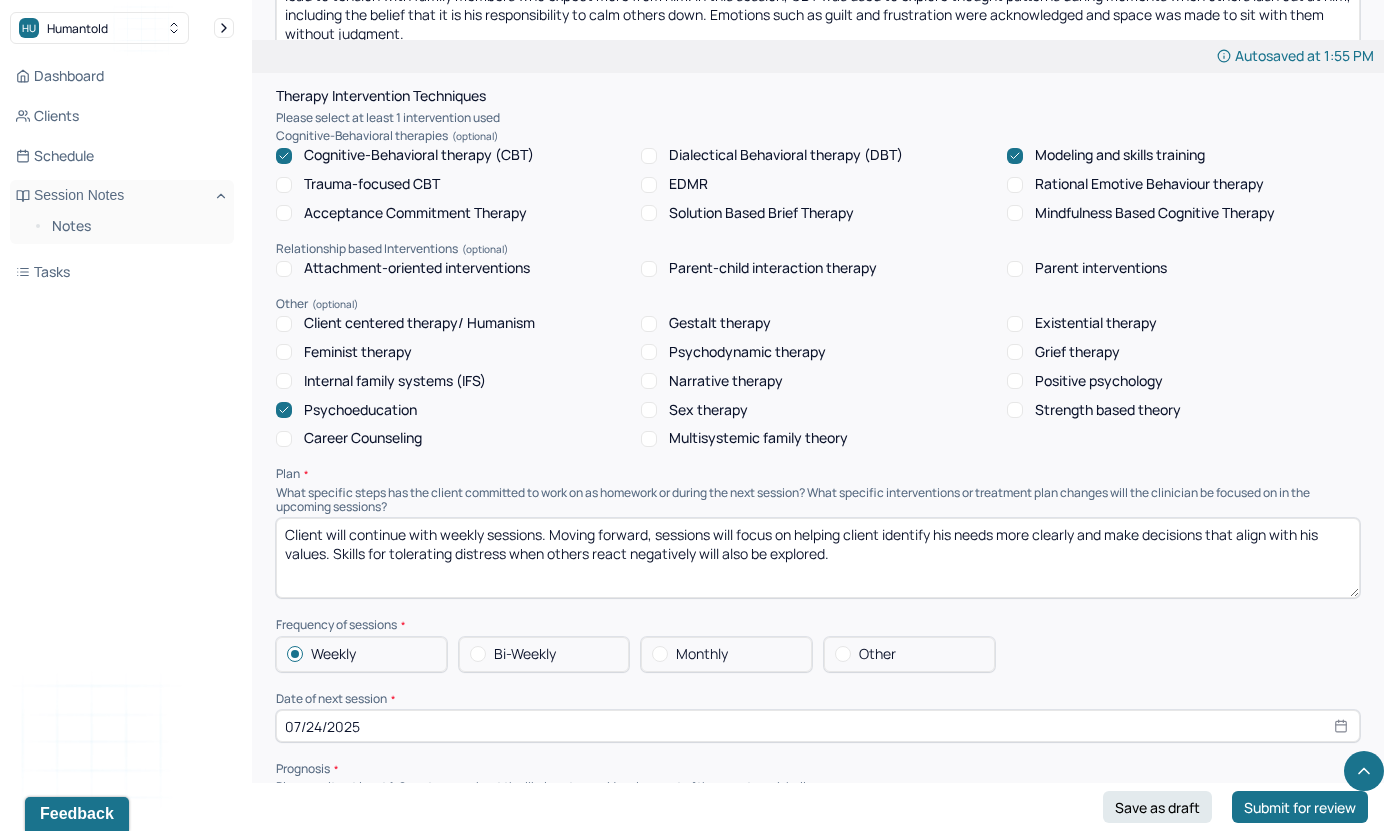 click on "Client will continue with weekly sessions. Moving forward, sessions will focus on helping client identify his needs more clearly and make decisions that align with his values. Skills for tolerating distress when others react negatively will also be explored." at bounding box center [818, 558] 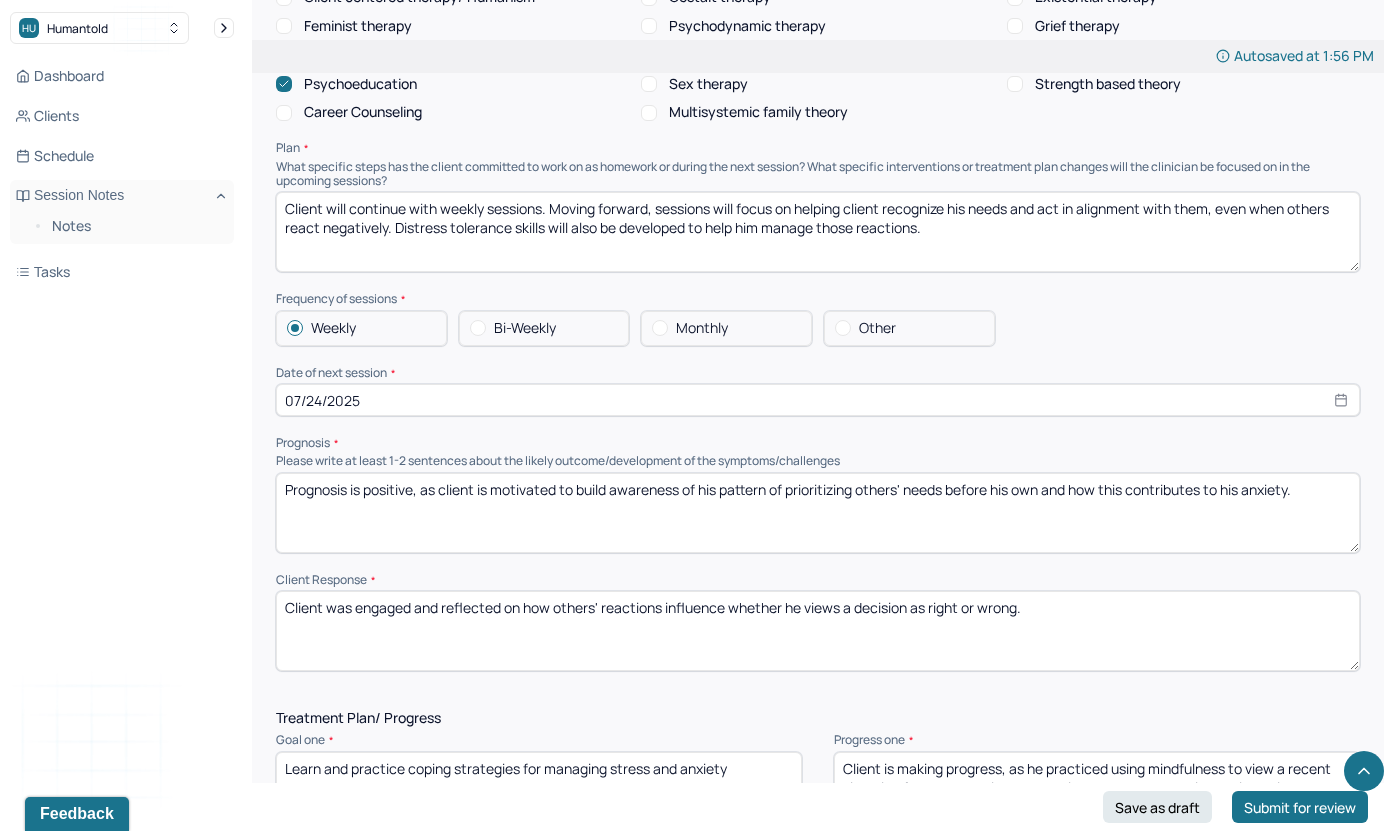 scroll, scrollTop: 2008, scrollLeft: 0, axis: vertical 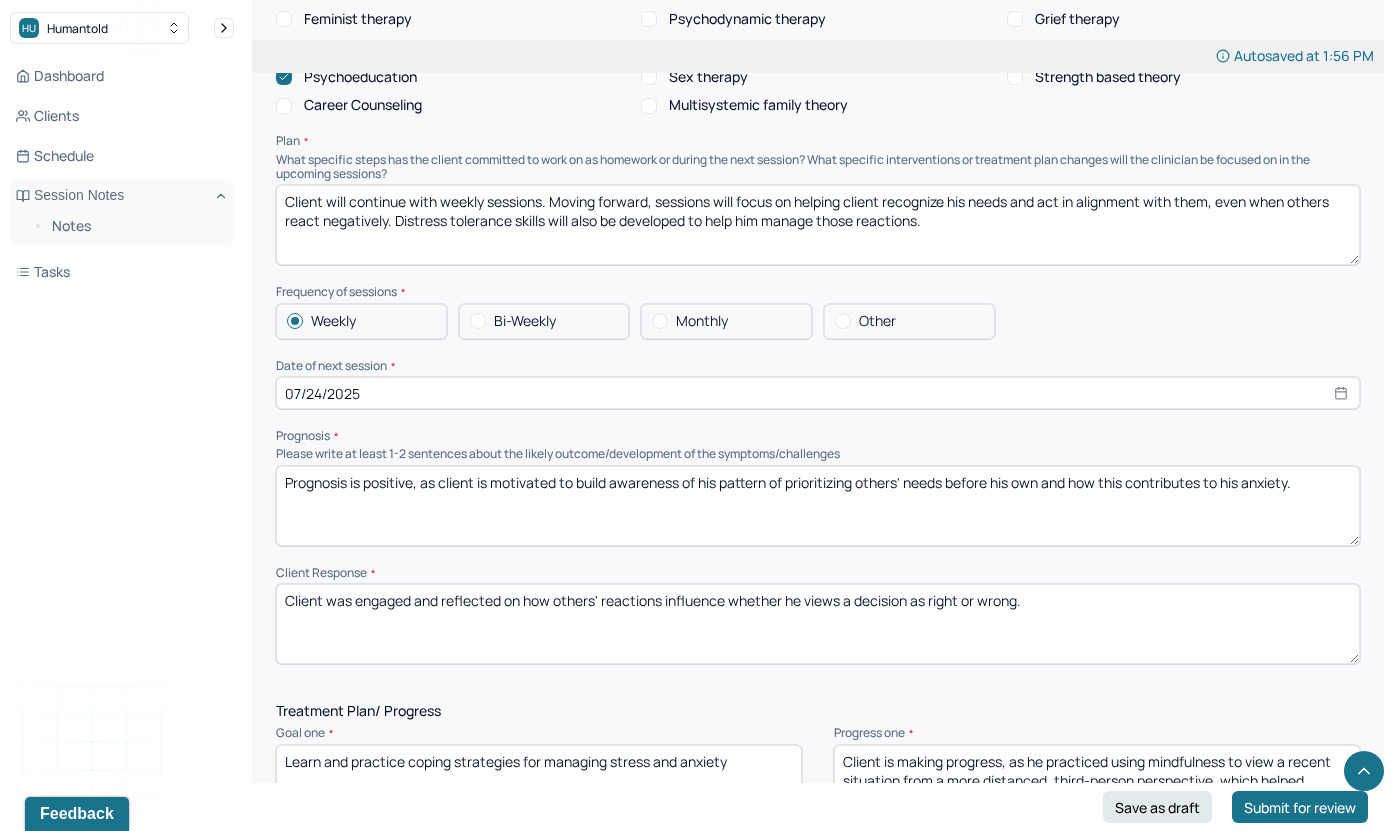 type on "Client will continue with weekly sessions. Moving forward, sessions will focus on helping client recognize his needs and act in alignment with them, even when others react negatively. Distress tolerance skills will also be developed to help him manage those reactions." 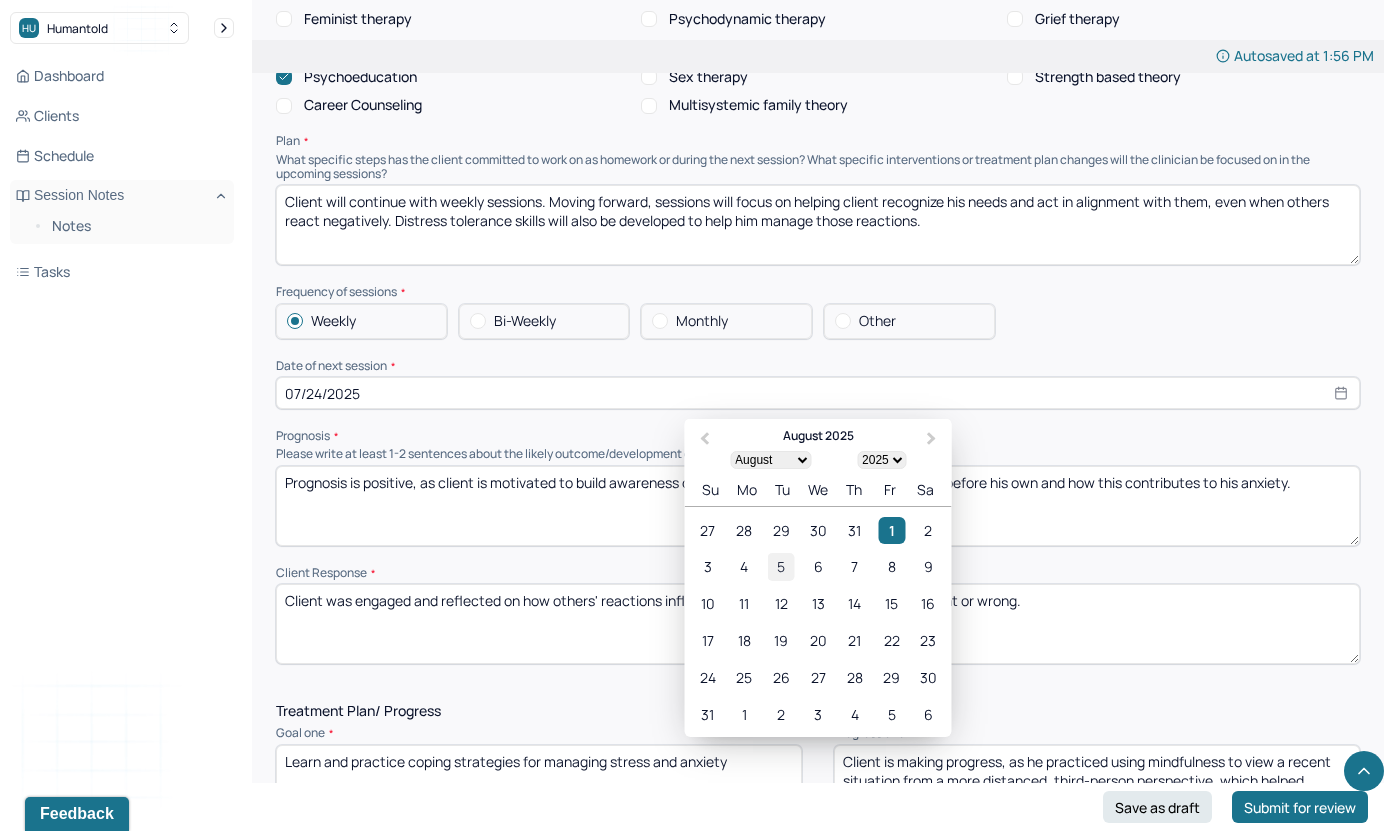 click on "5" at bounding box center (781, 567) 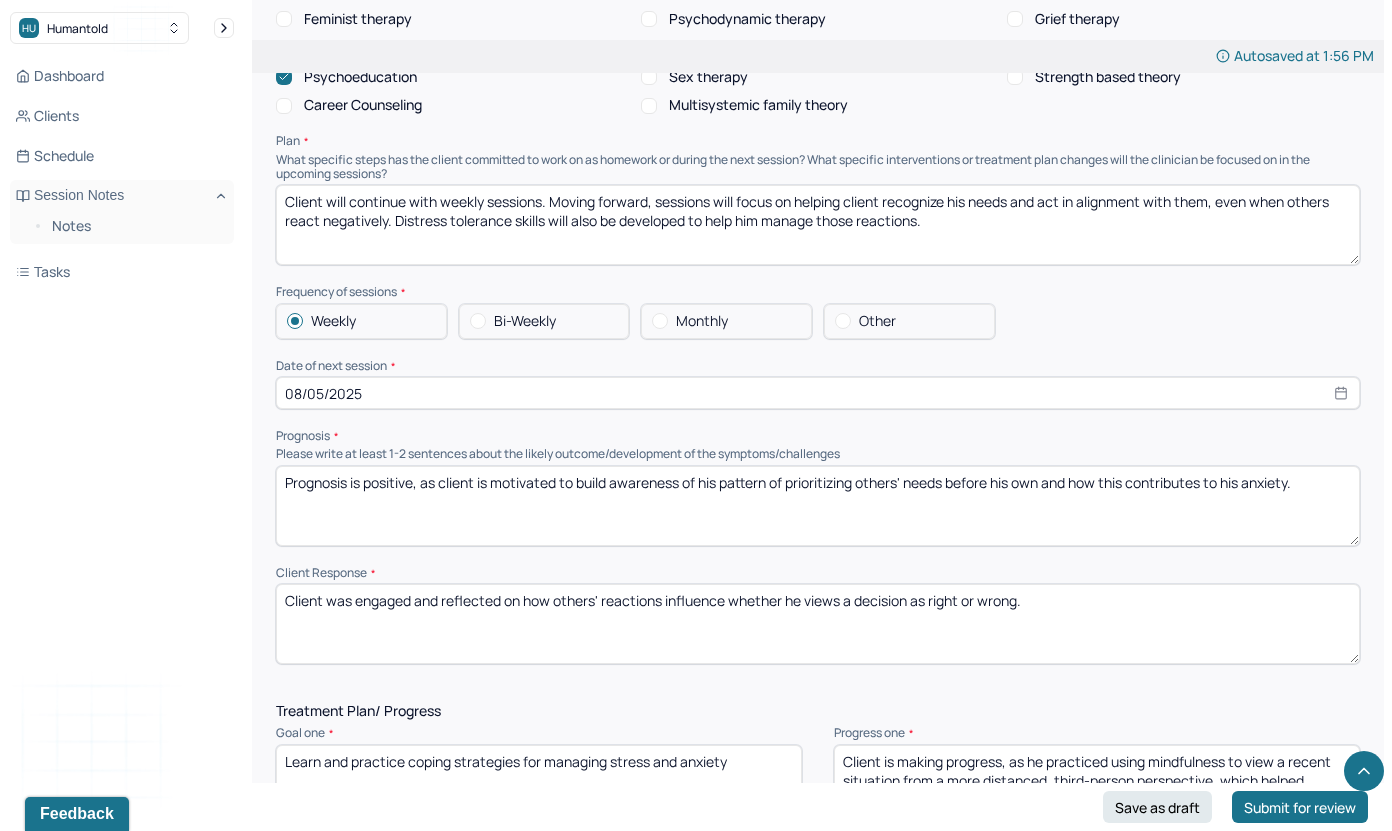 click on "08/05/2025" at bounding box center (818, 393) 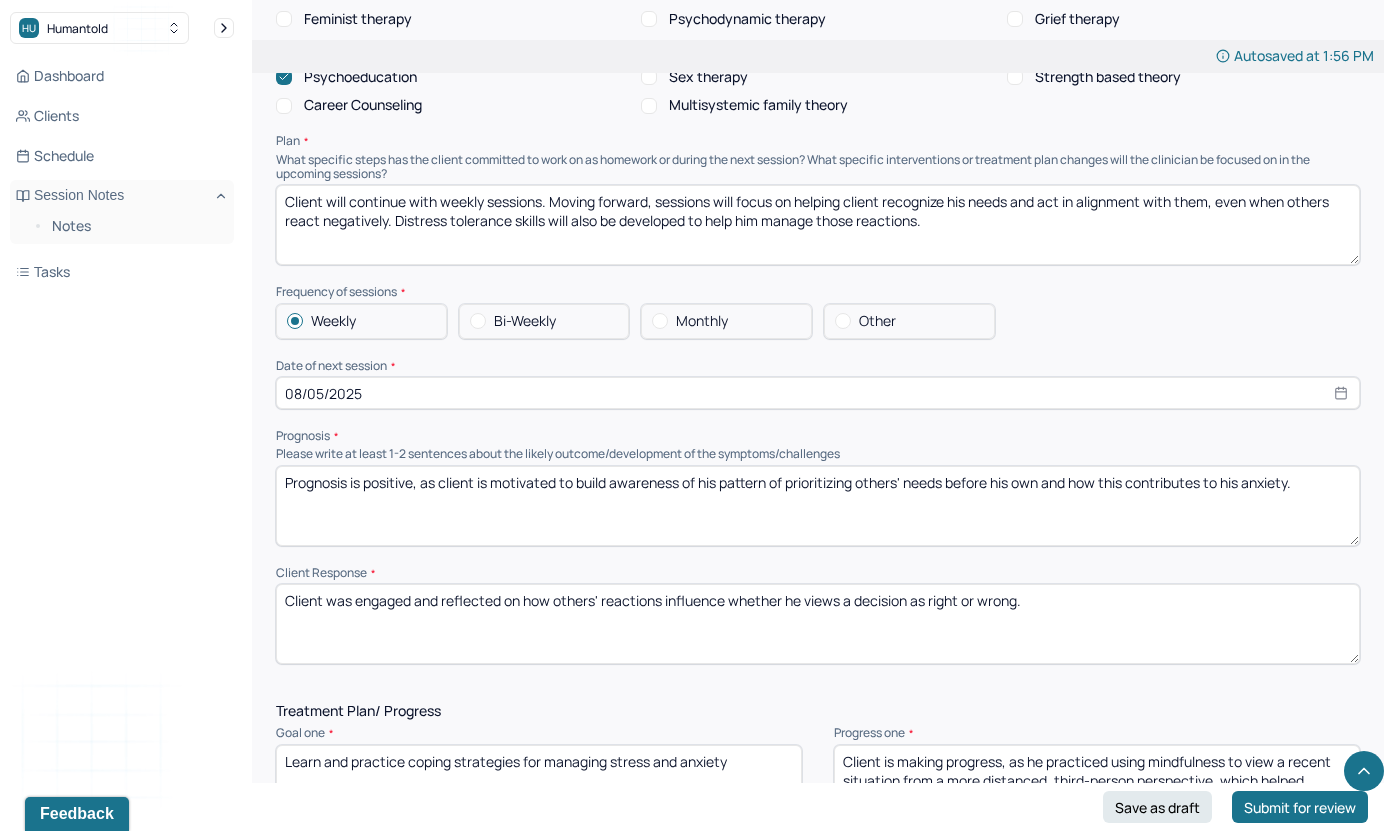 click on "Client Response" at bounding box center [818, 573] 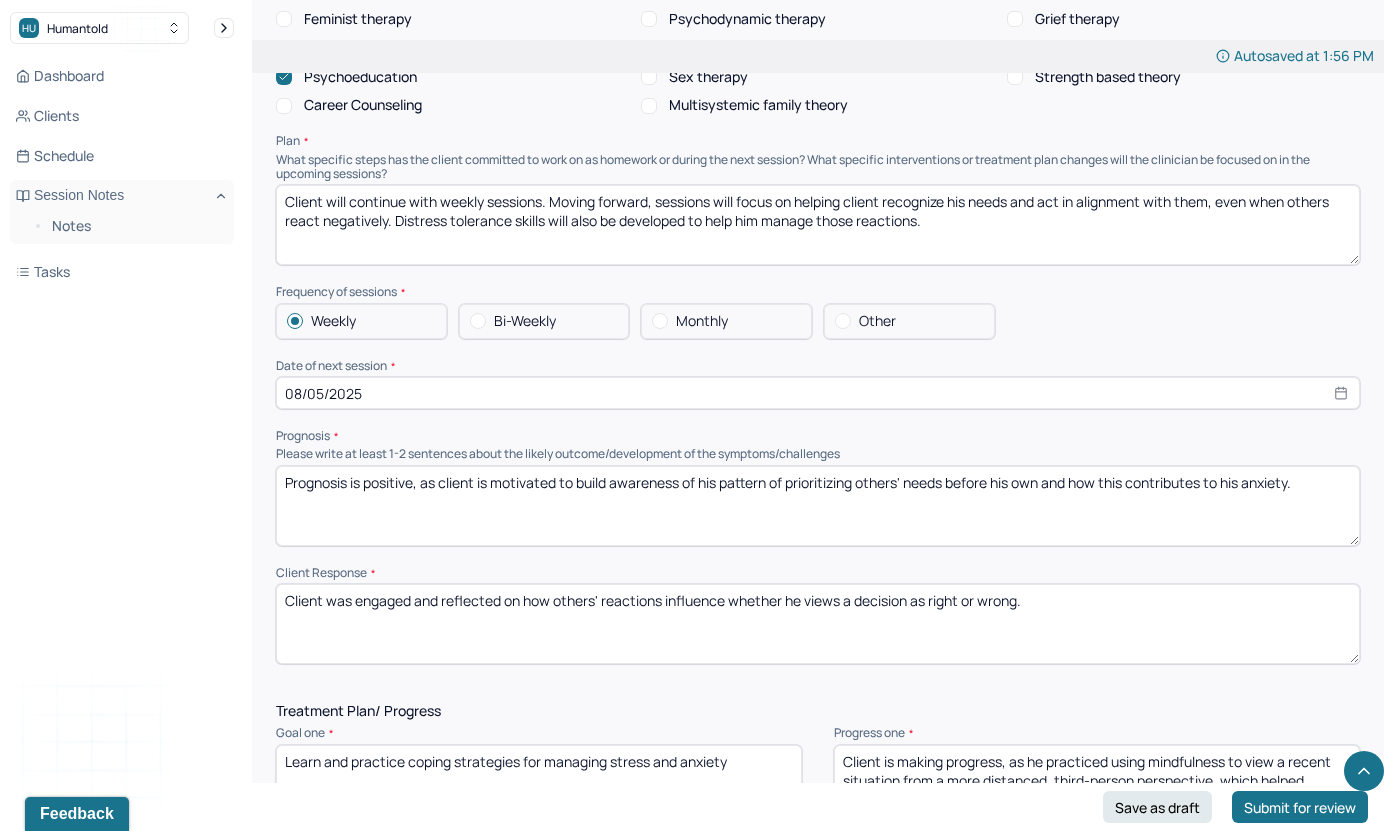 click on "Prognosis is positive, as client is motivated to build awareness of his pattern of prioritizing others' needs before his own and how this contributes to his anxiety." at bounding box center [818, 506] 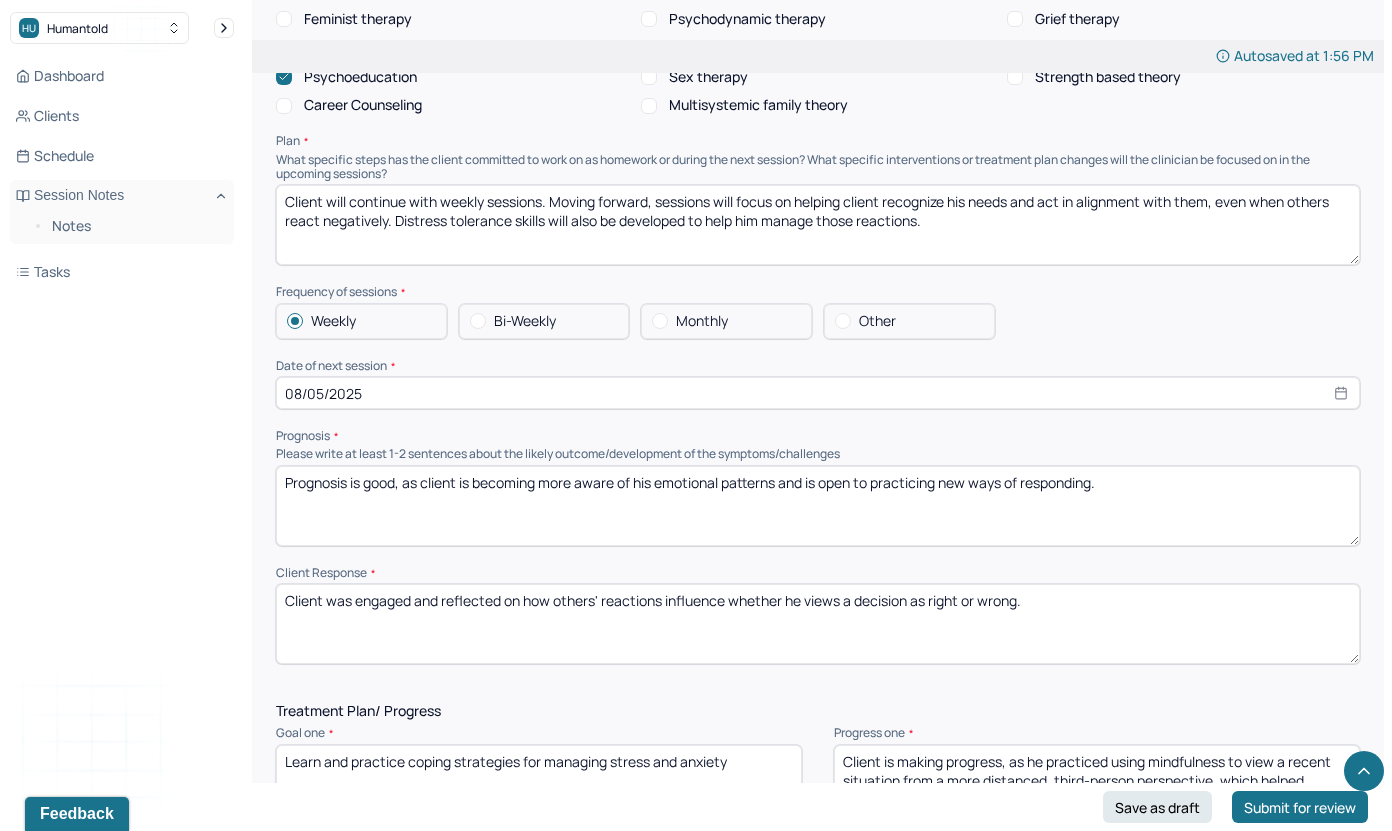 type on "Prognosis is good, as client is becoming more aware of his emotional patterns and is open to practicing new ways of responding." 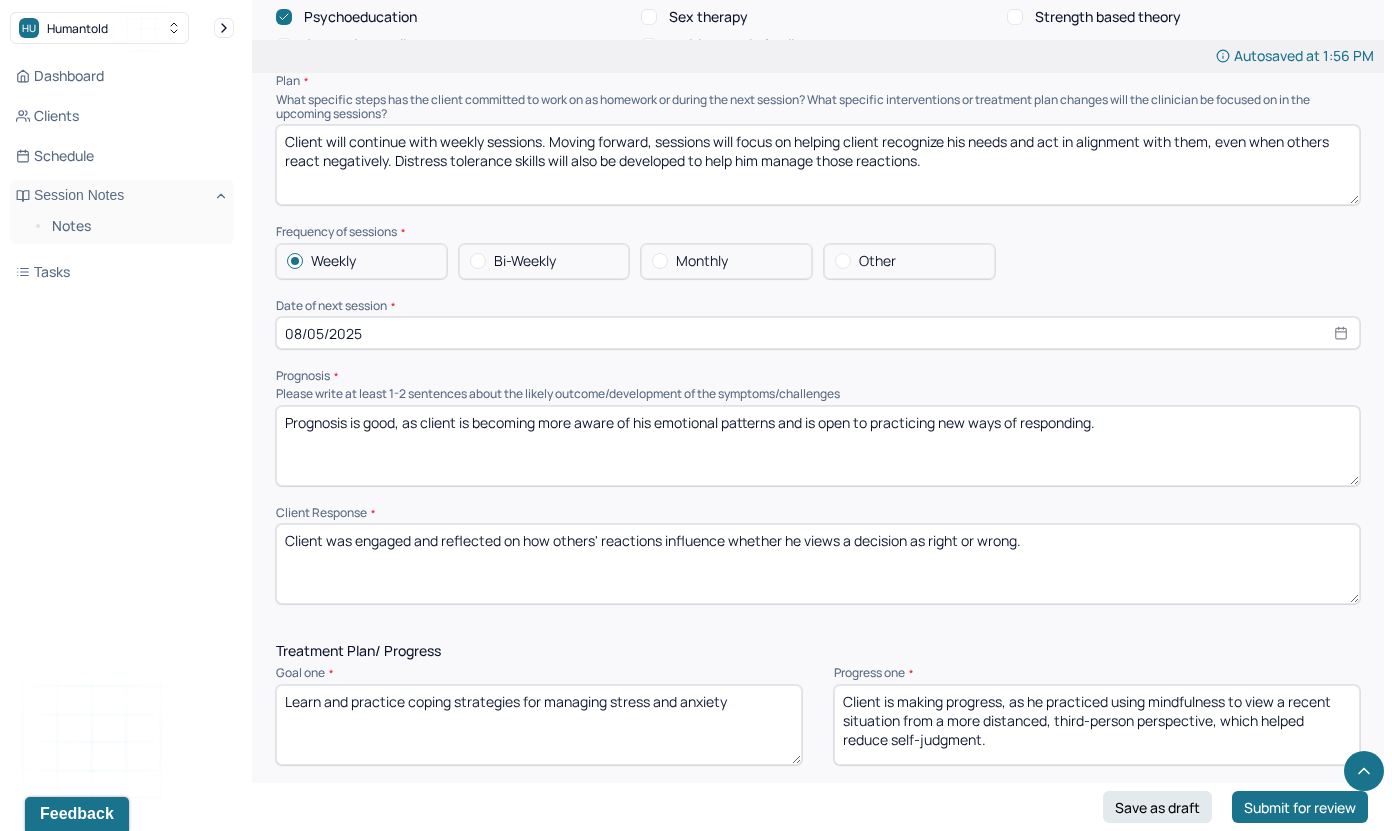 scroll, scrollTop: 2071, scrollLeft: 0, axis: vertical 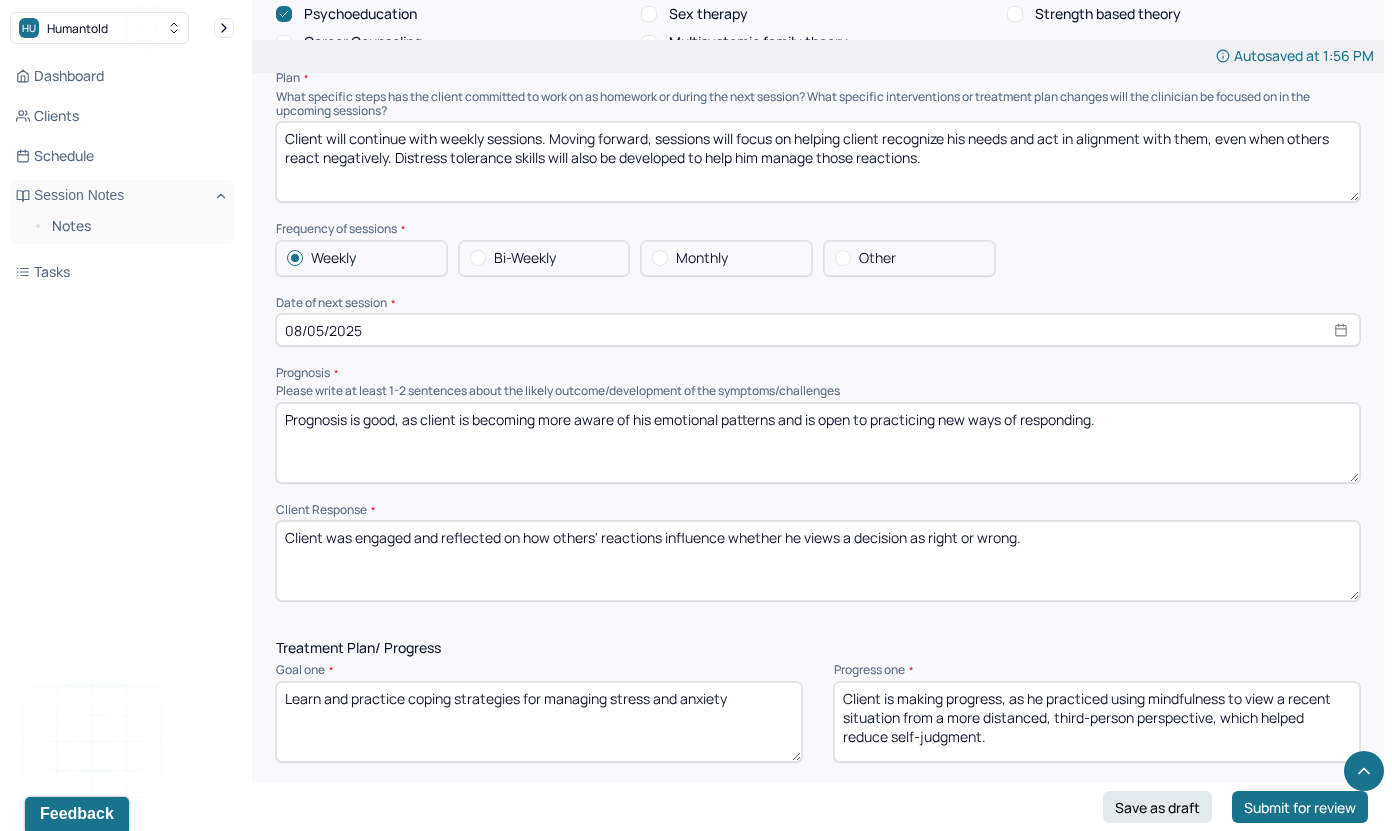 click on "Client was engaged and reflected on how others' reactions influence whether he views a decision as right or wrong." at bounding box center [818, 561] 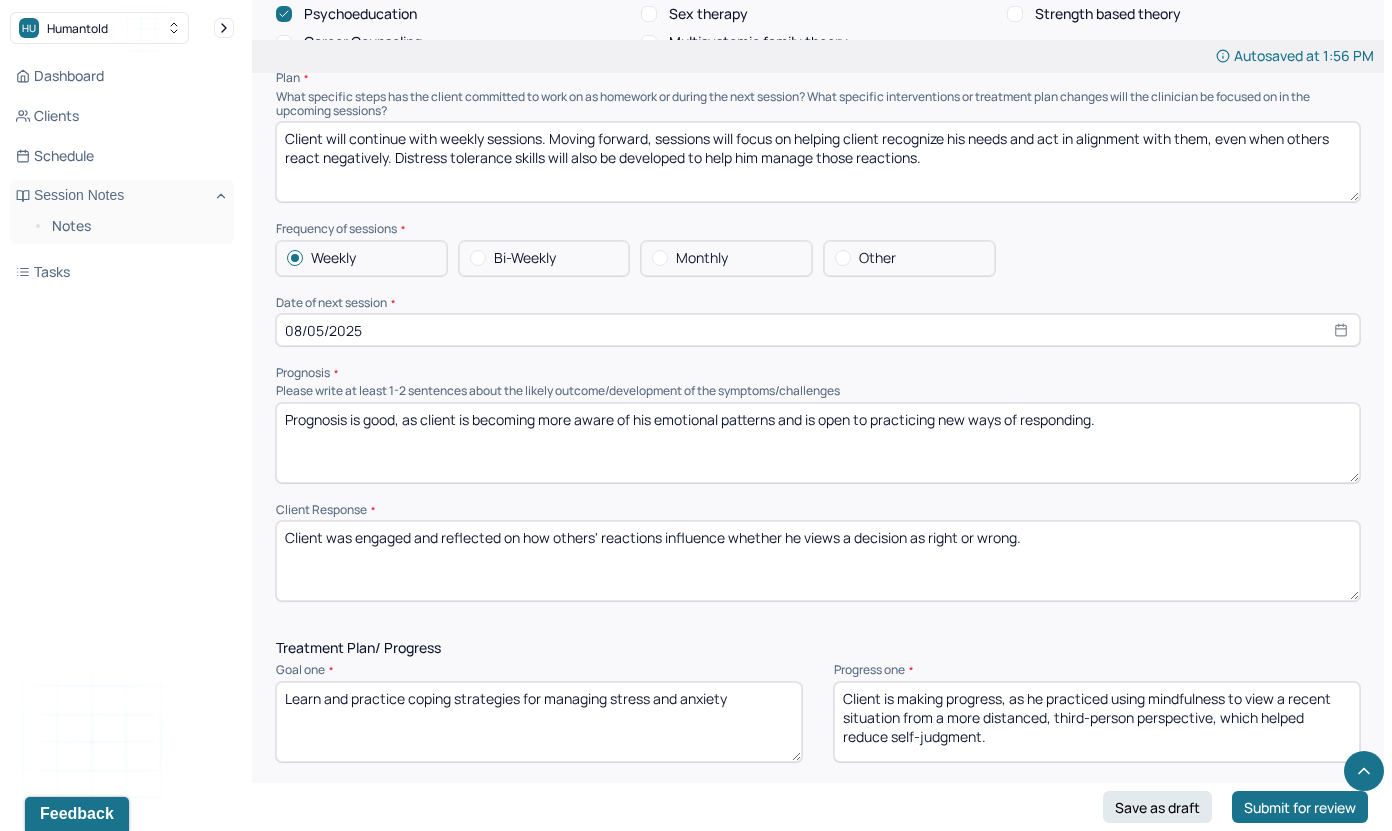 paste on "ive about his internal experience throughout the session" 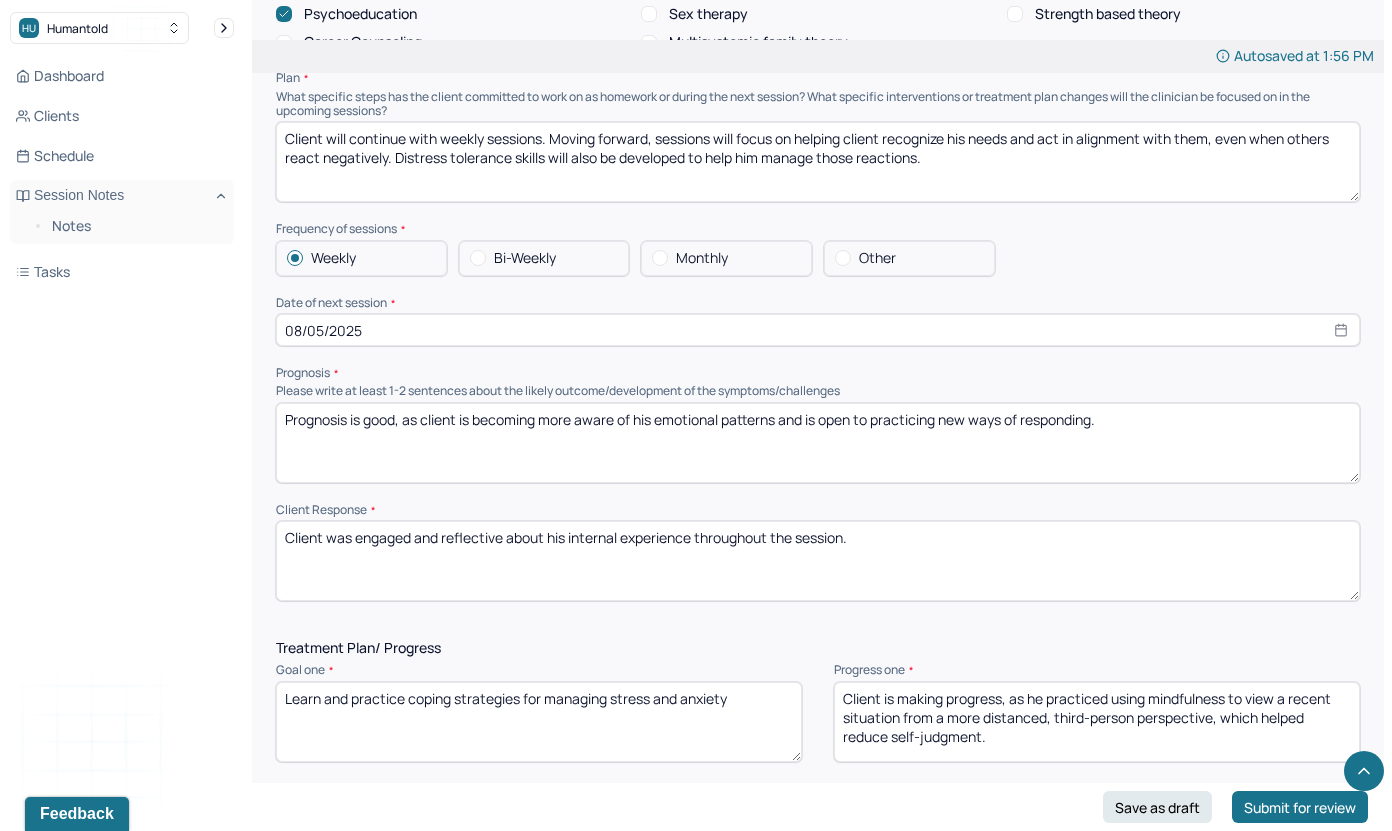type on "Client was engaged and reflective about his internal experience throughout the session." 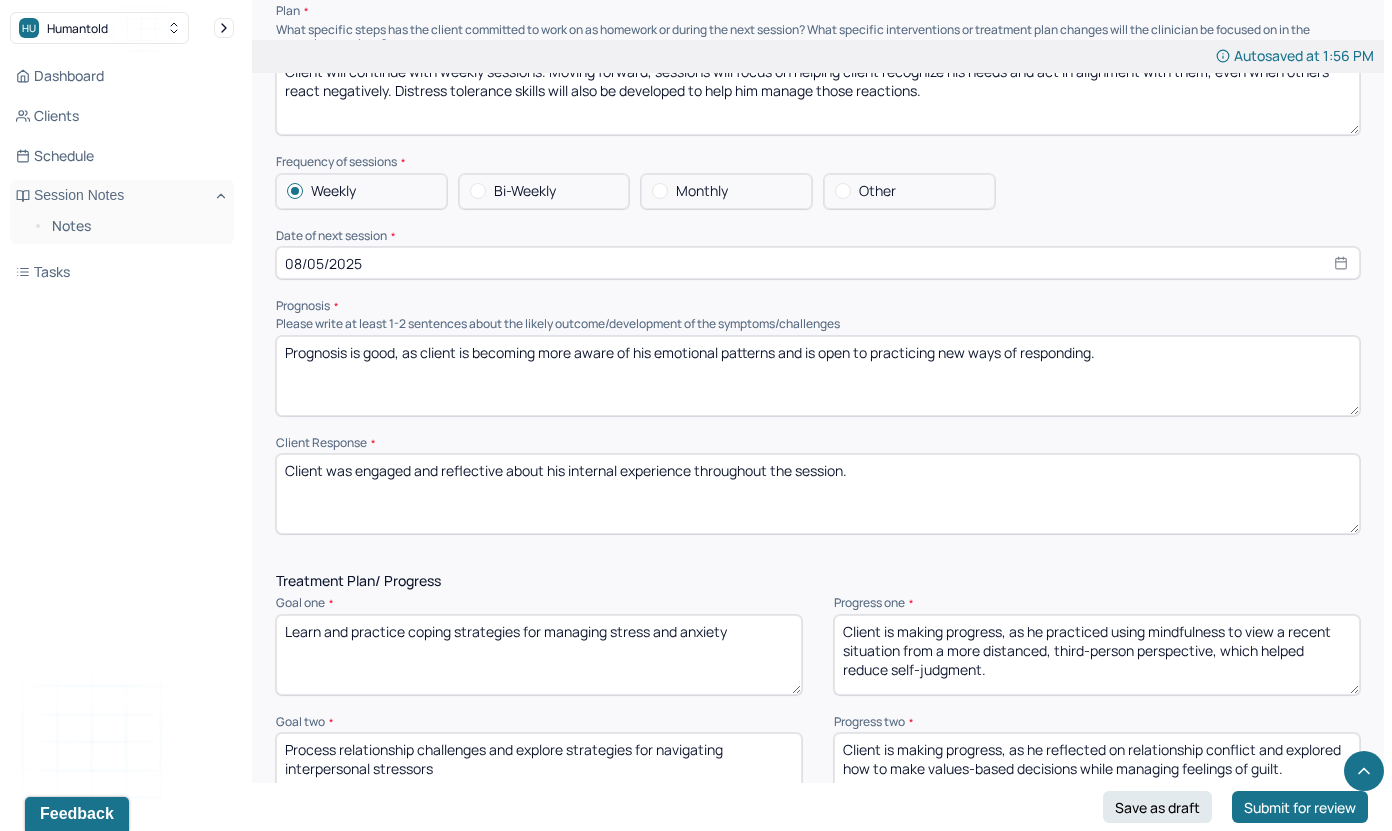 scroll, scrollTop: 2188, scrollLeft: 0, axis: vertical 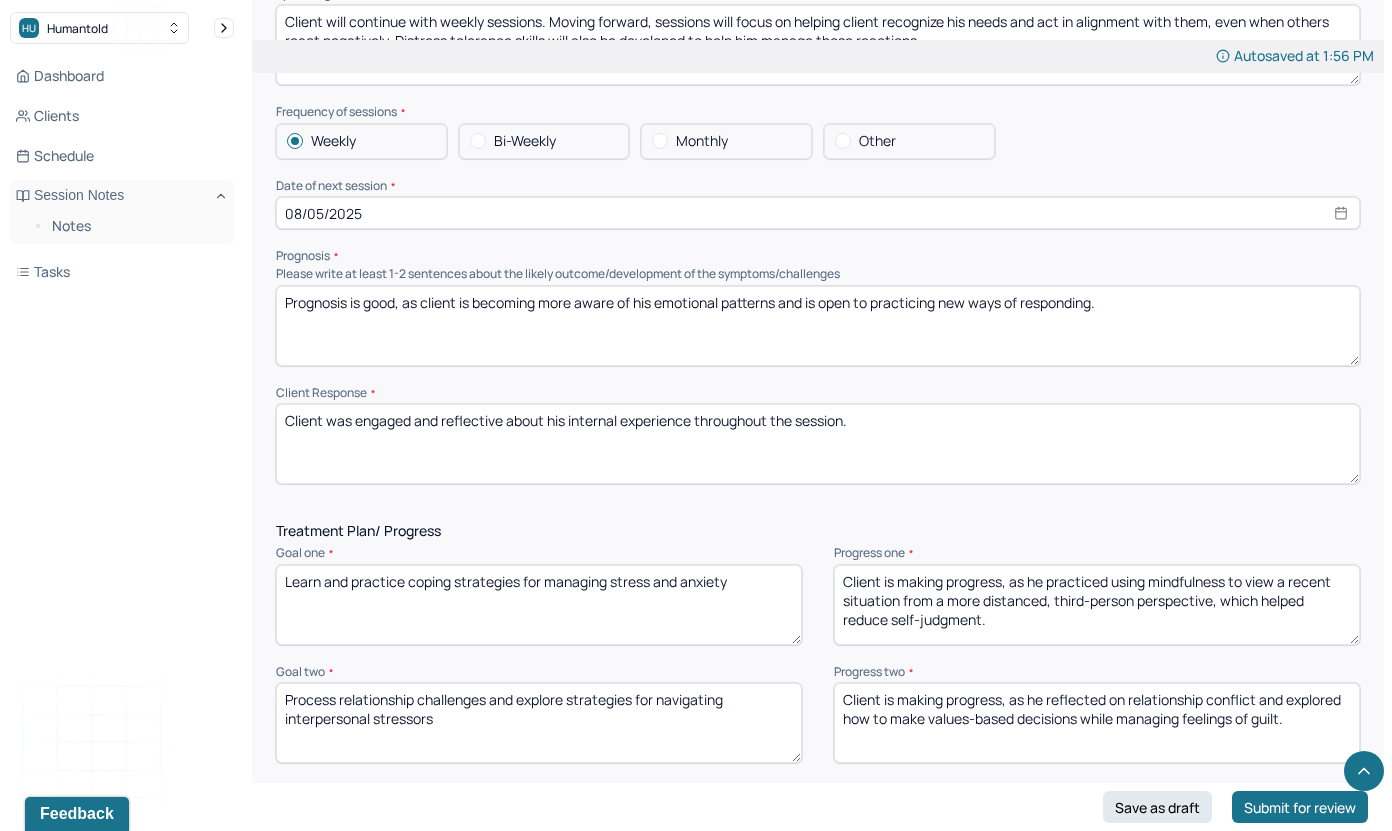 click on "Client is making progress, as he practiced using mindfulness to view a recent situation from a more distanced, third-person perspective, which helped reduce self-judgment." at bounding box center (1097, 605) 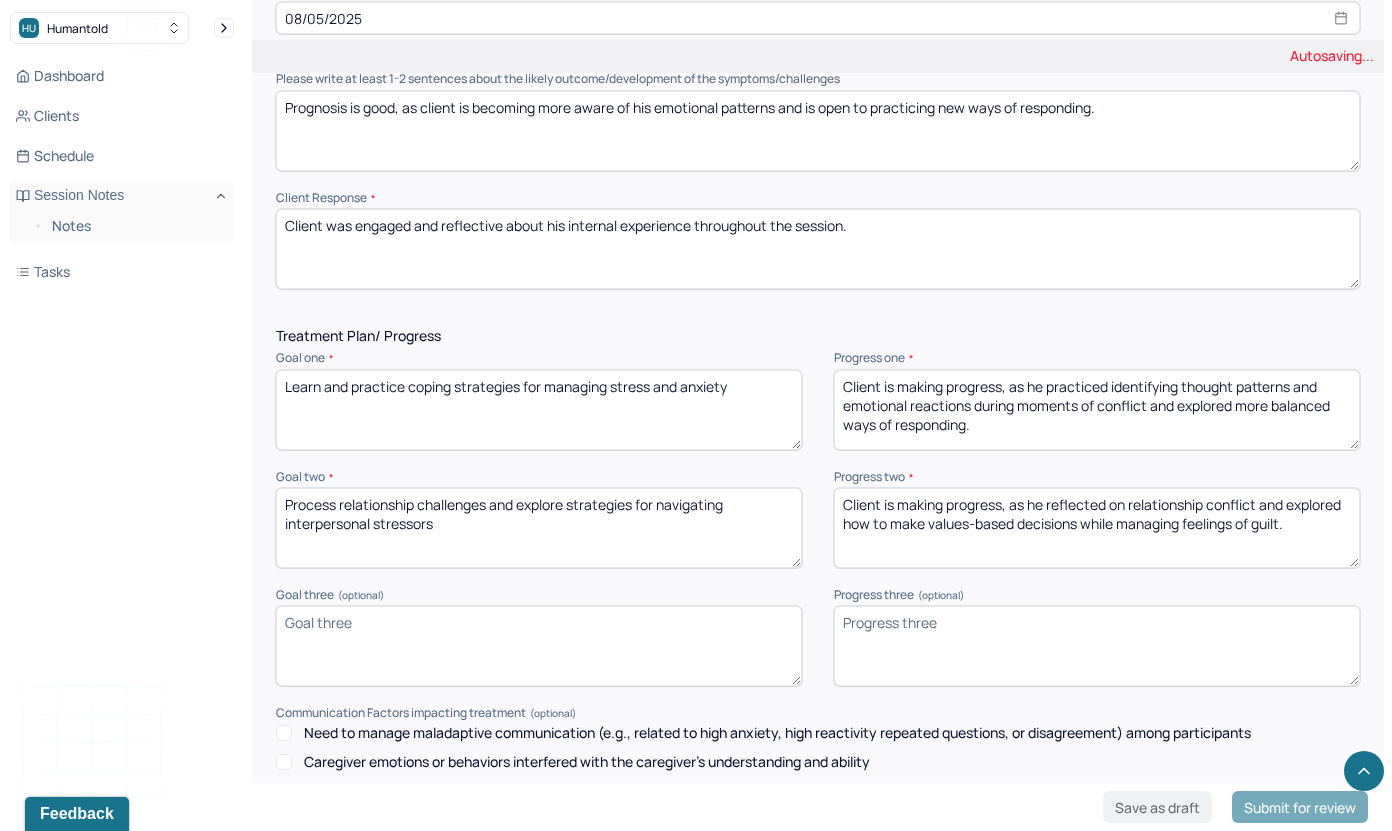 scroll, scrollTop: 2386, scrollLeft: 0, axis: vertical 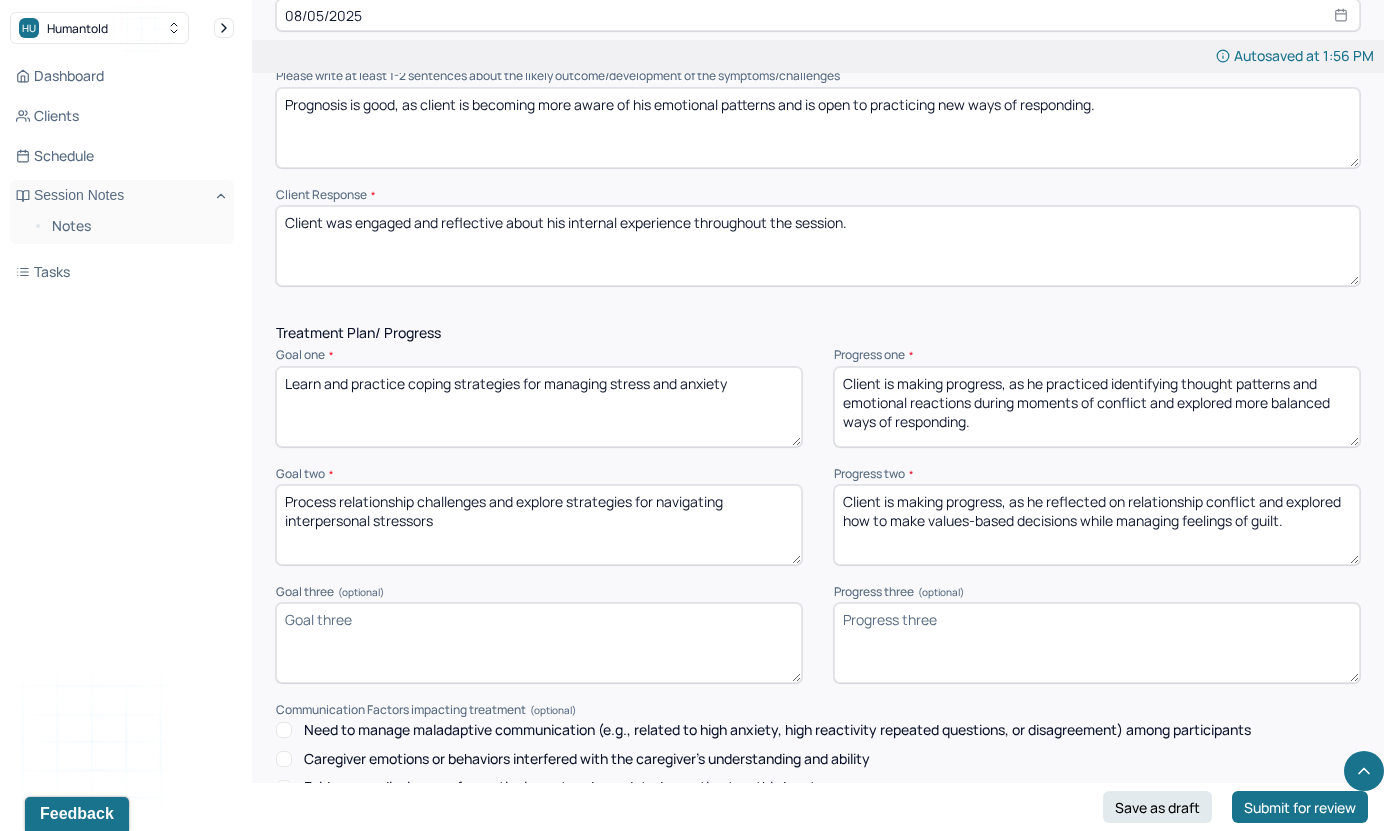 click on "Client is making progress, as he practiced identifying thought patterns and emotional reactions during moments of conflict and explored more balanced ways of responding." at bounding box center [1097, 407] 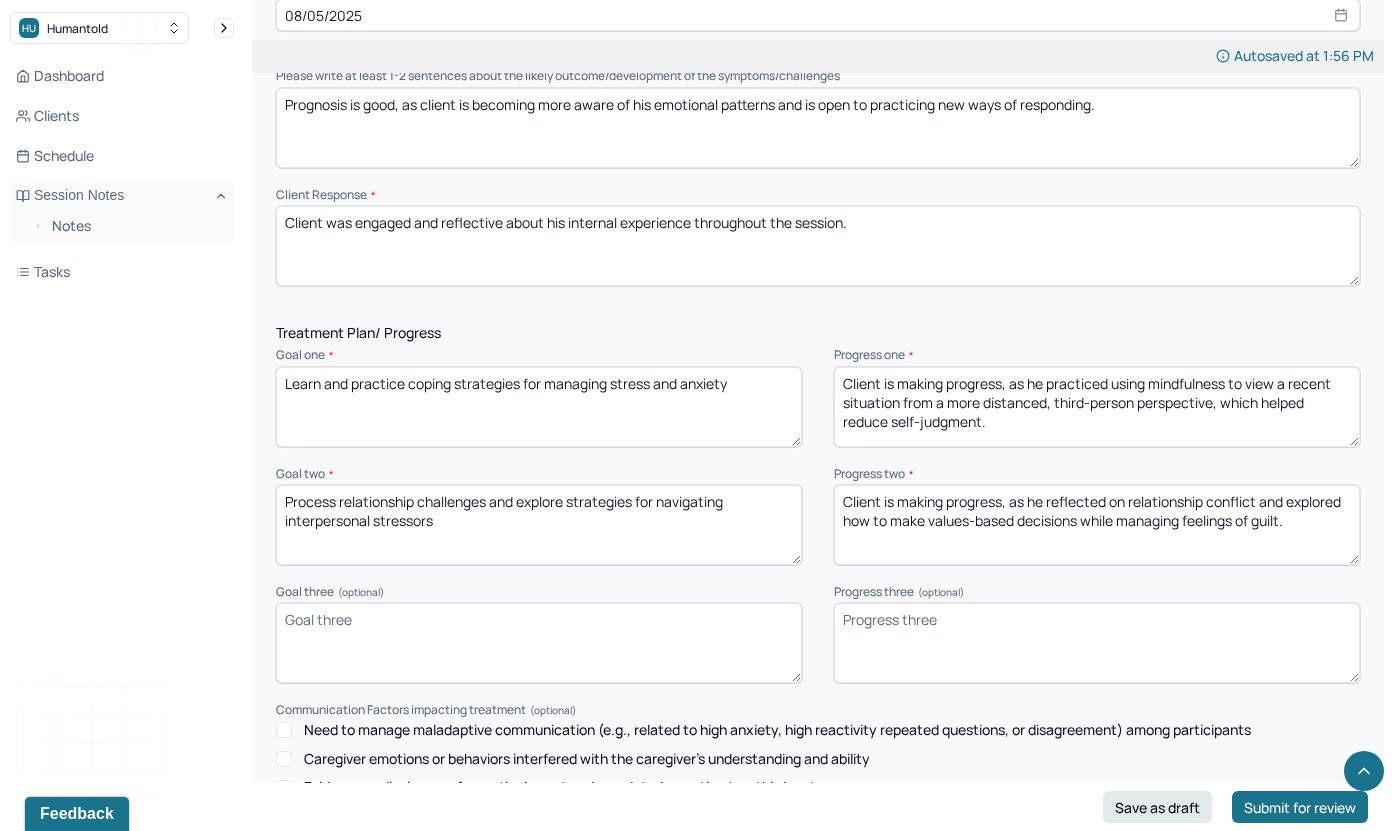 paste on "identifying thought patterns and emotional reactions during moments of conflict and explored more balanced ways of responding" 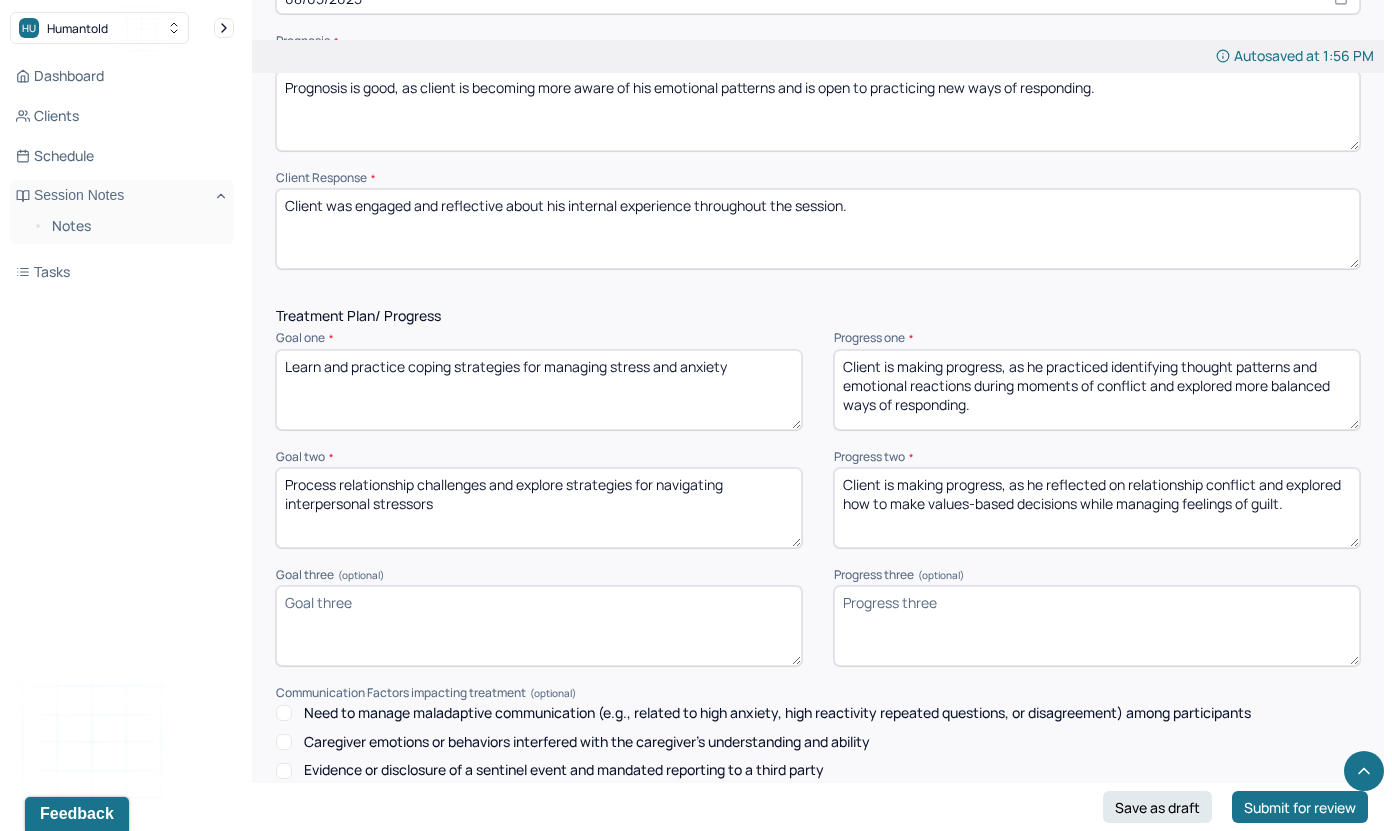 scroll, scrollTop: 2404, scrollLeft: 0, axis: vertical 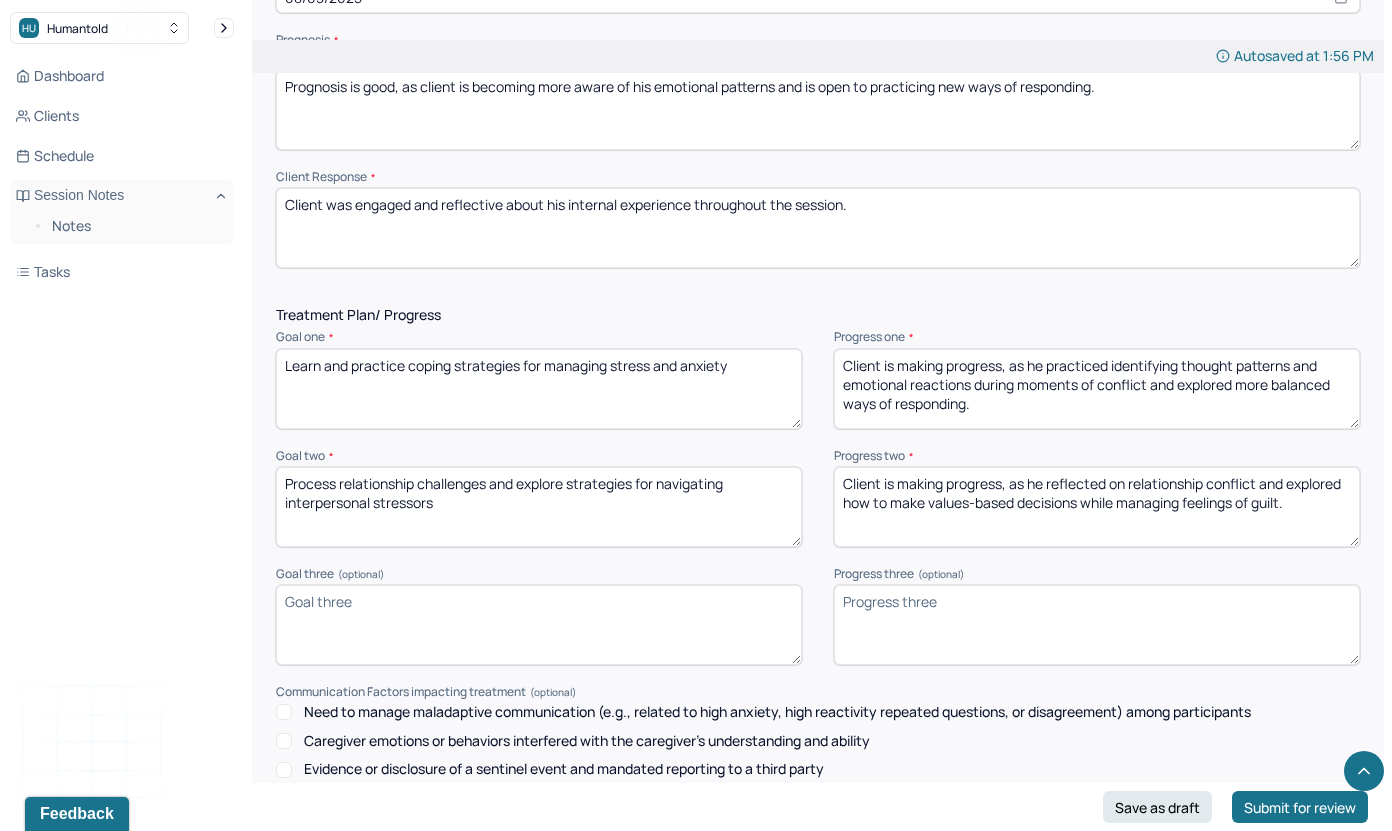 type on "Client is making progress, as he practiced identifying thought patterns and emotional reactions during moments of conflict and explored more balanced ways of responding." 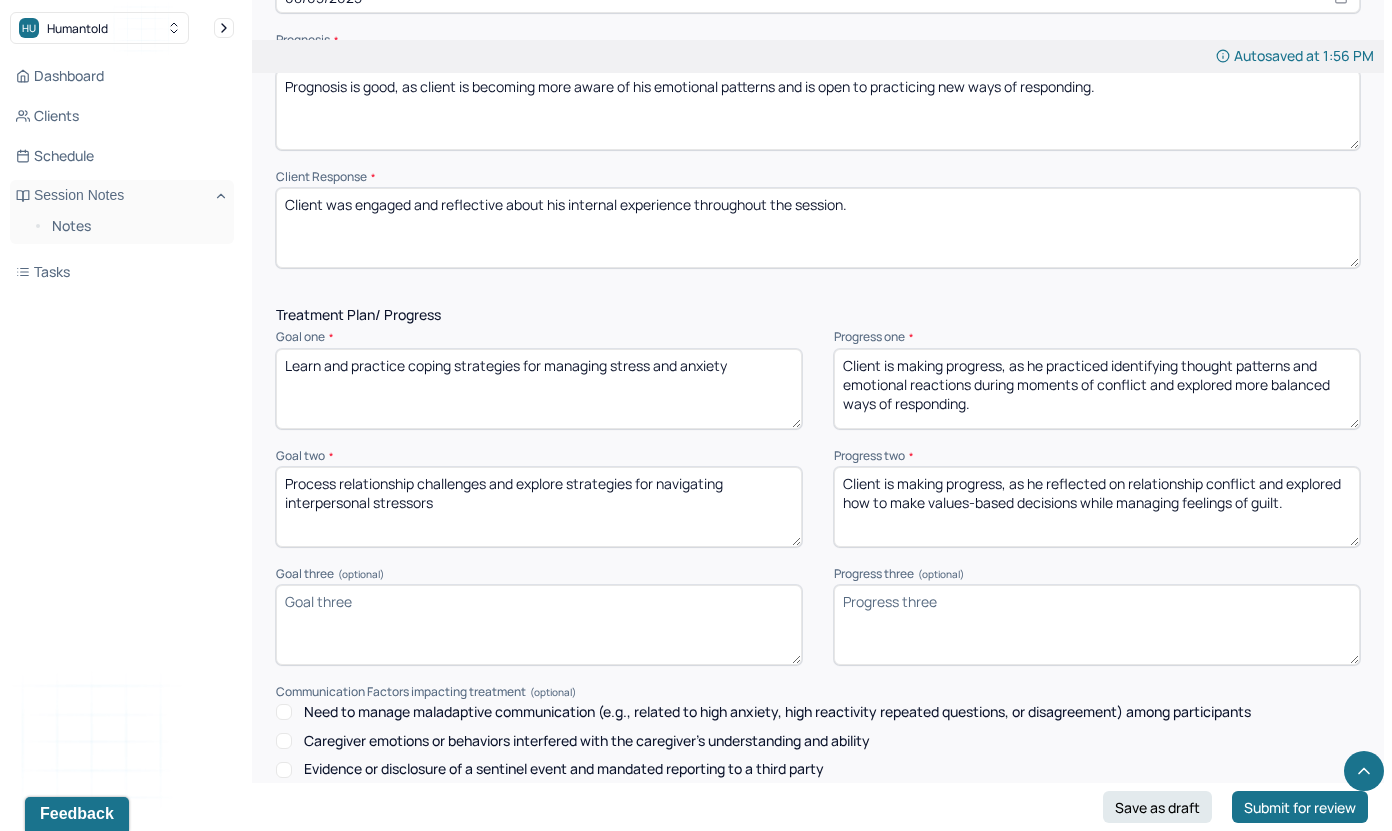 click on "Client is making progress, as he reflected on relationship conflict and explored how to make values-based decisions while managing feelings of guilt." at bounding box center [1097, 507] 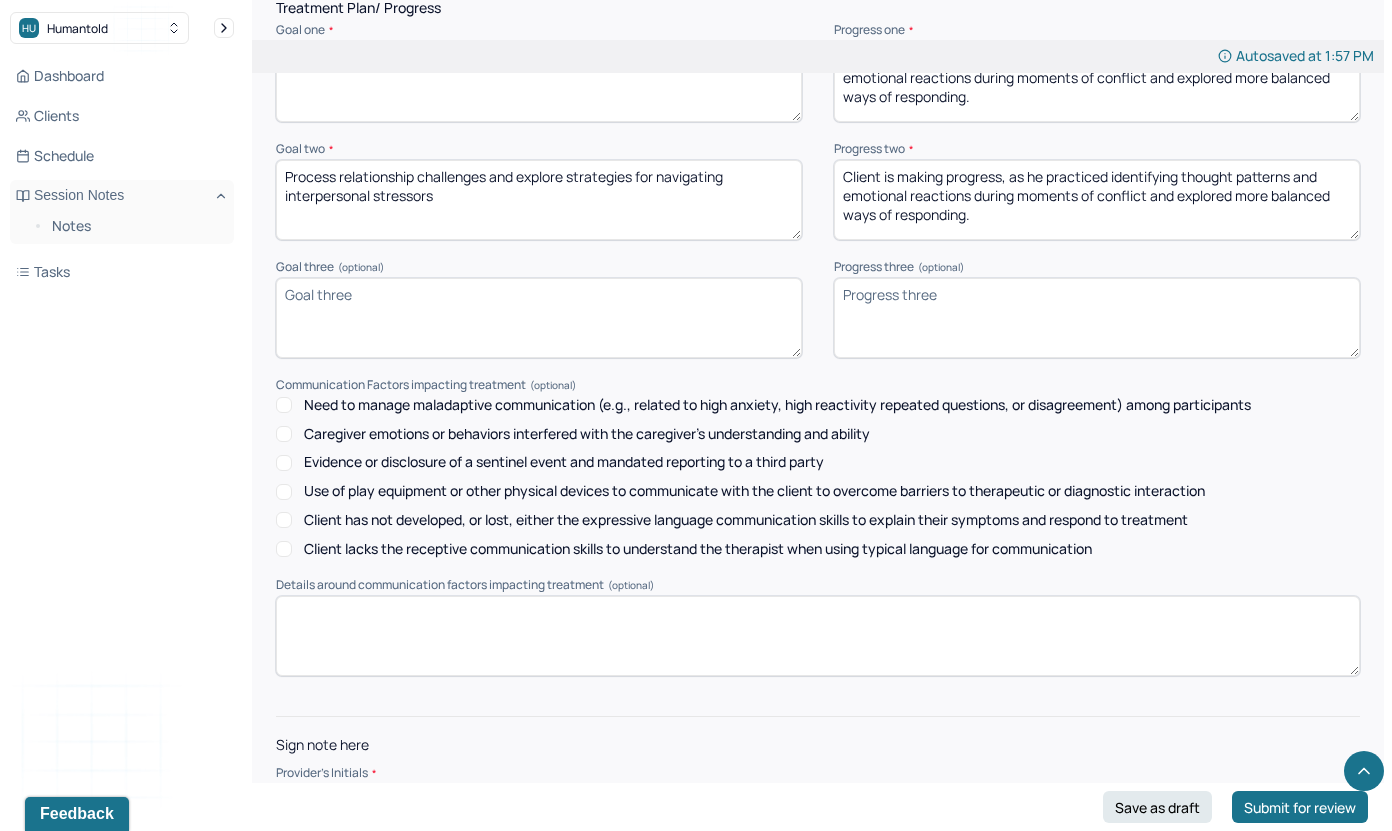 scroll, scrollTop: 2779, scrollLeft: 0, axis: vertical 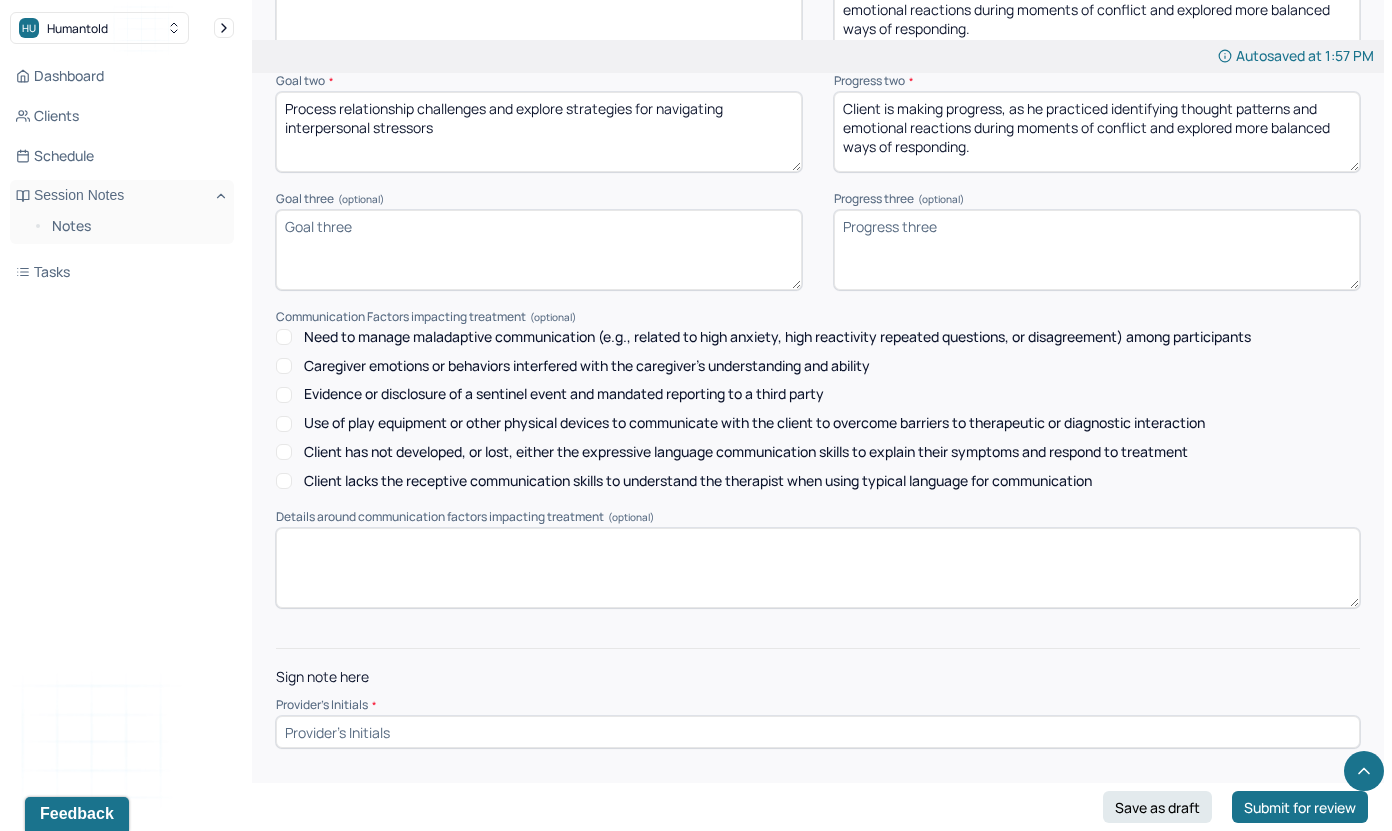 type on "Client is making progress, as he practiced identifying thought patterns and emotional reactions during moments of conflict and explored more balanced ways of responding." 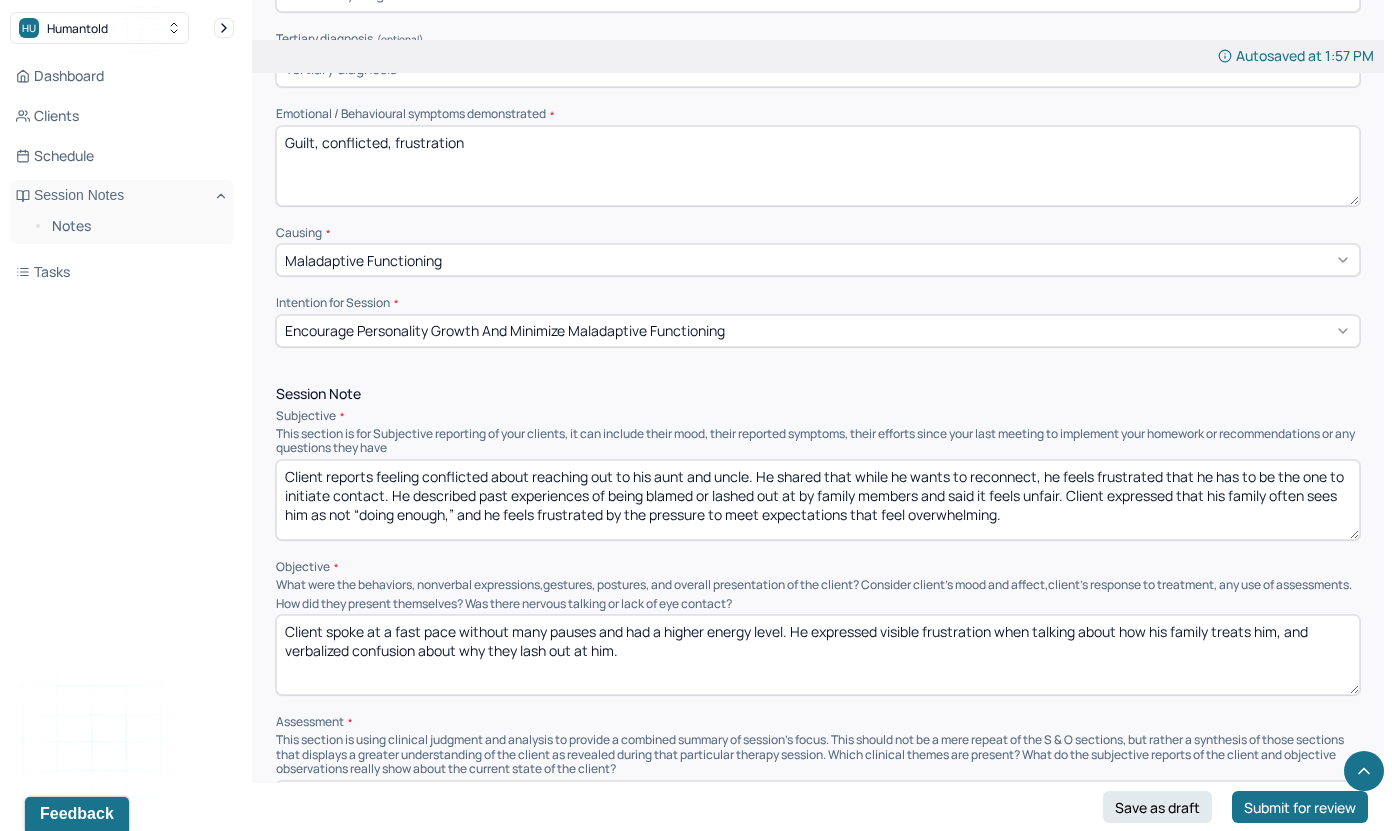 scroll, scrollTop: 965, scrollLeft: 0, axis: vertical 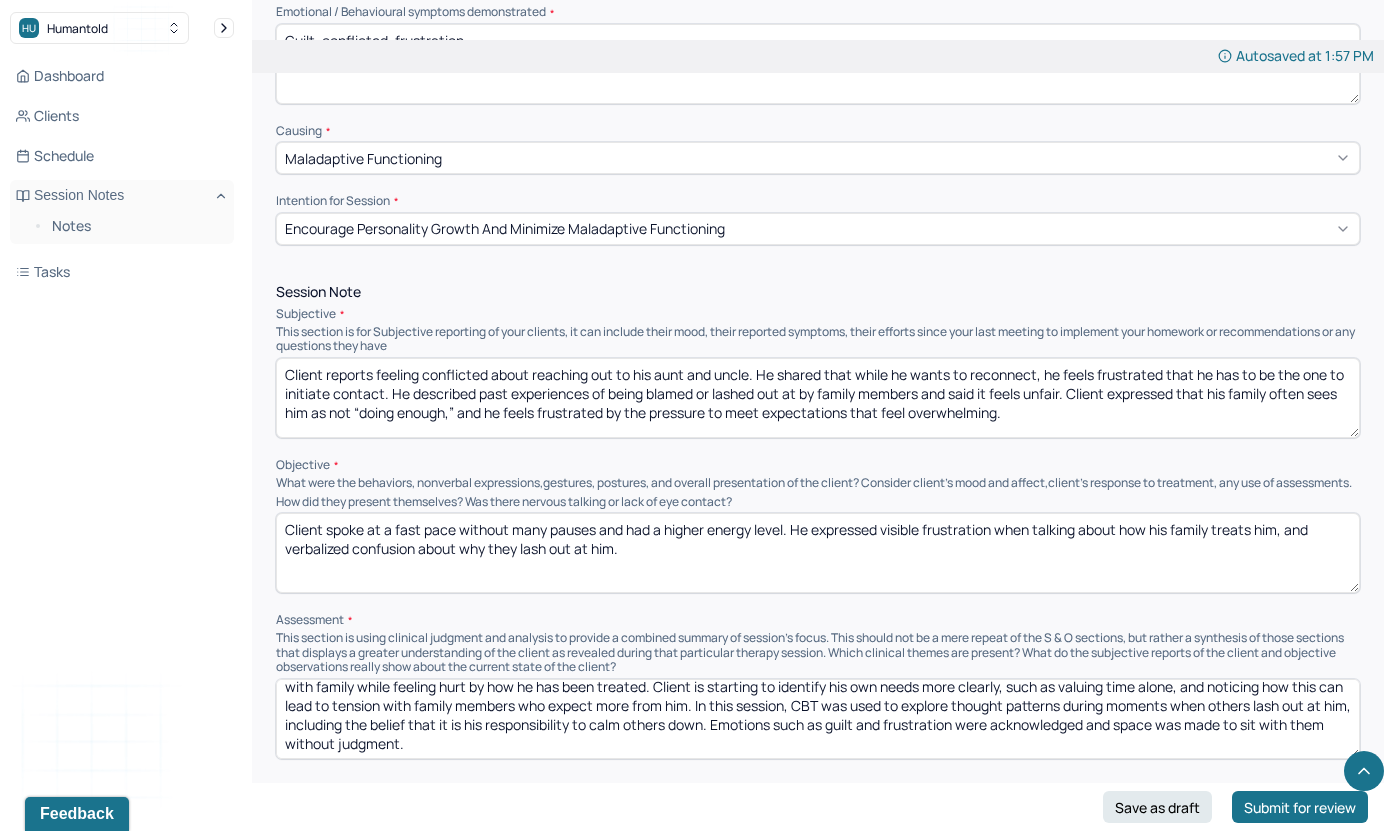 type on "VH" 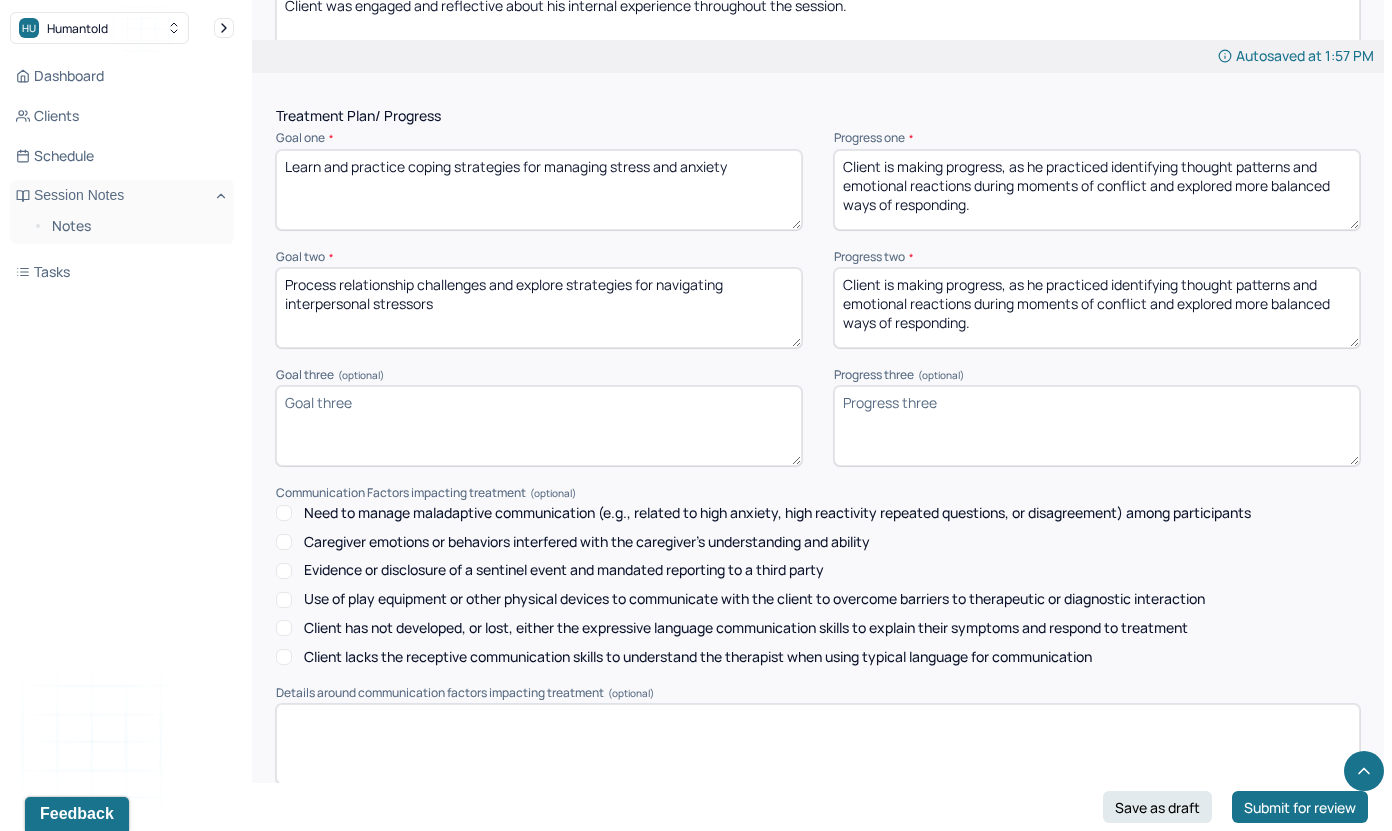 scroll, scrollTop: 2779, scrollLeft: 0, axis: vertical 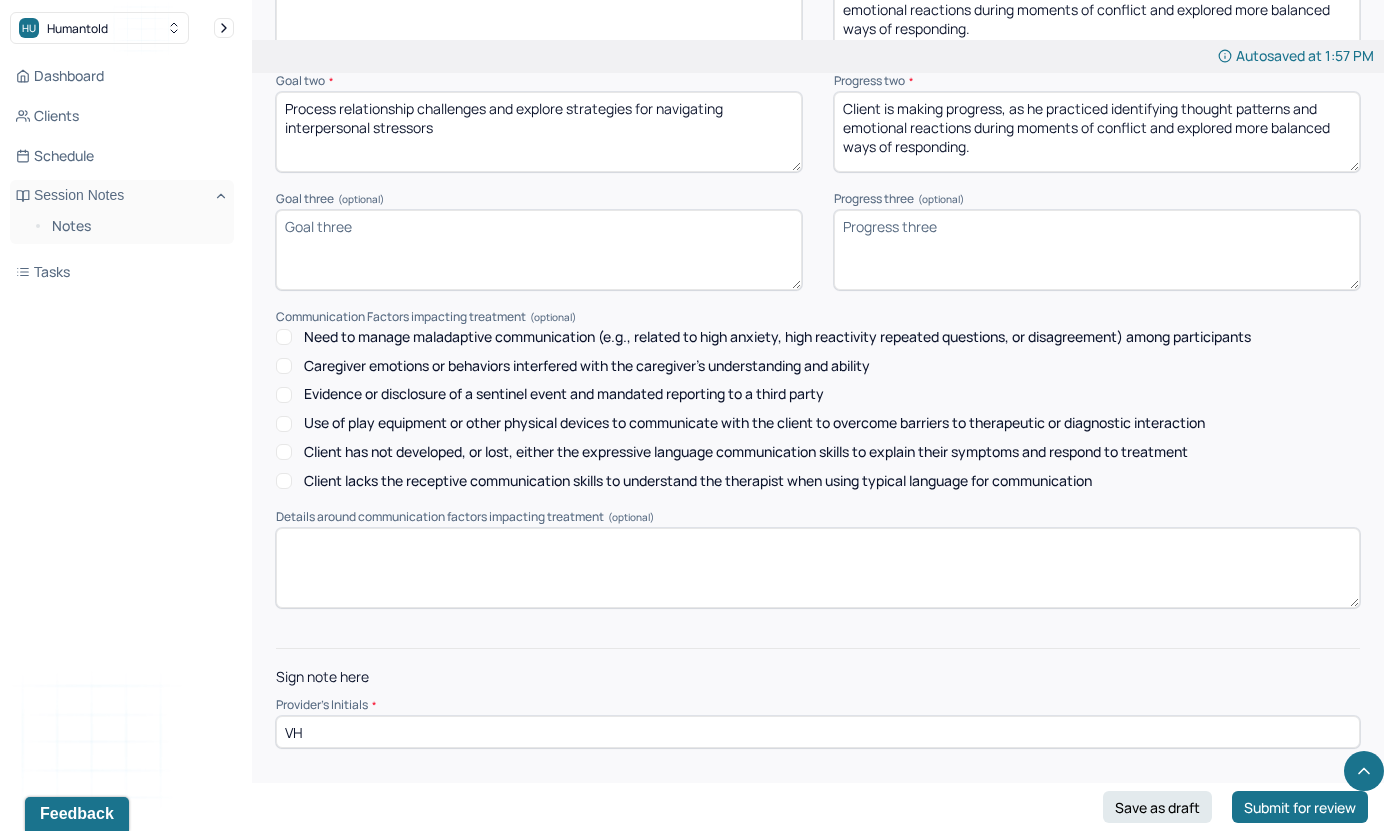 type on "Client spoke at a fast pace without many pauses and had a higher energy level than usual. He expressed visible frustration when talking about how his family treats him, and verbalized confusion about why they lash out at him." 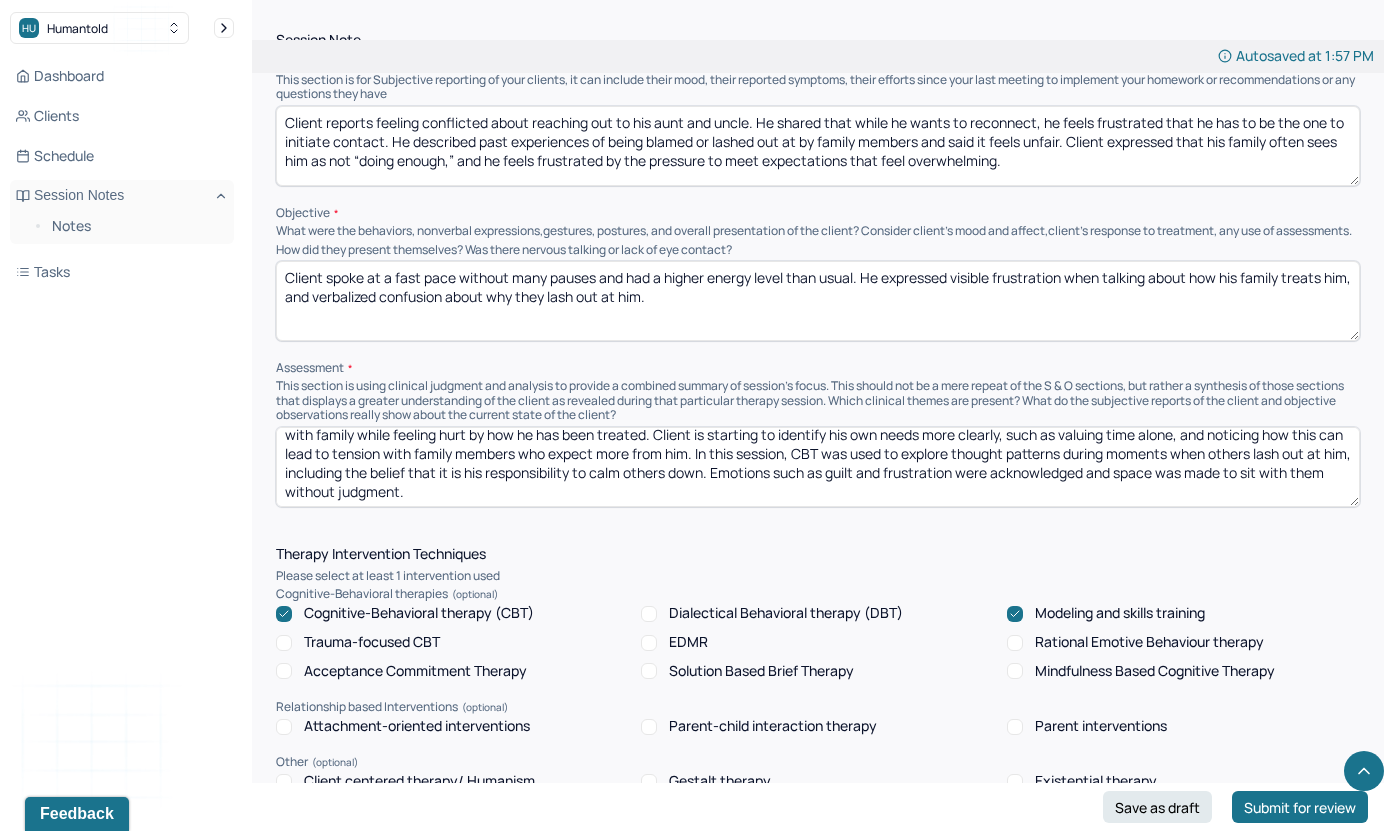 scroll, scrollTop: 1215, scrollLeft: 0, axis: vertical 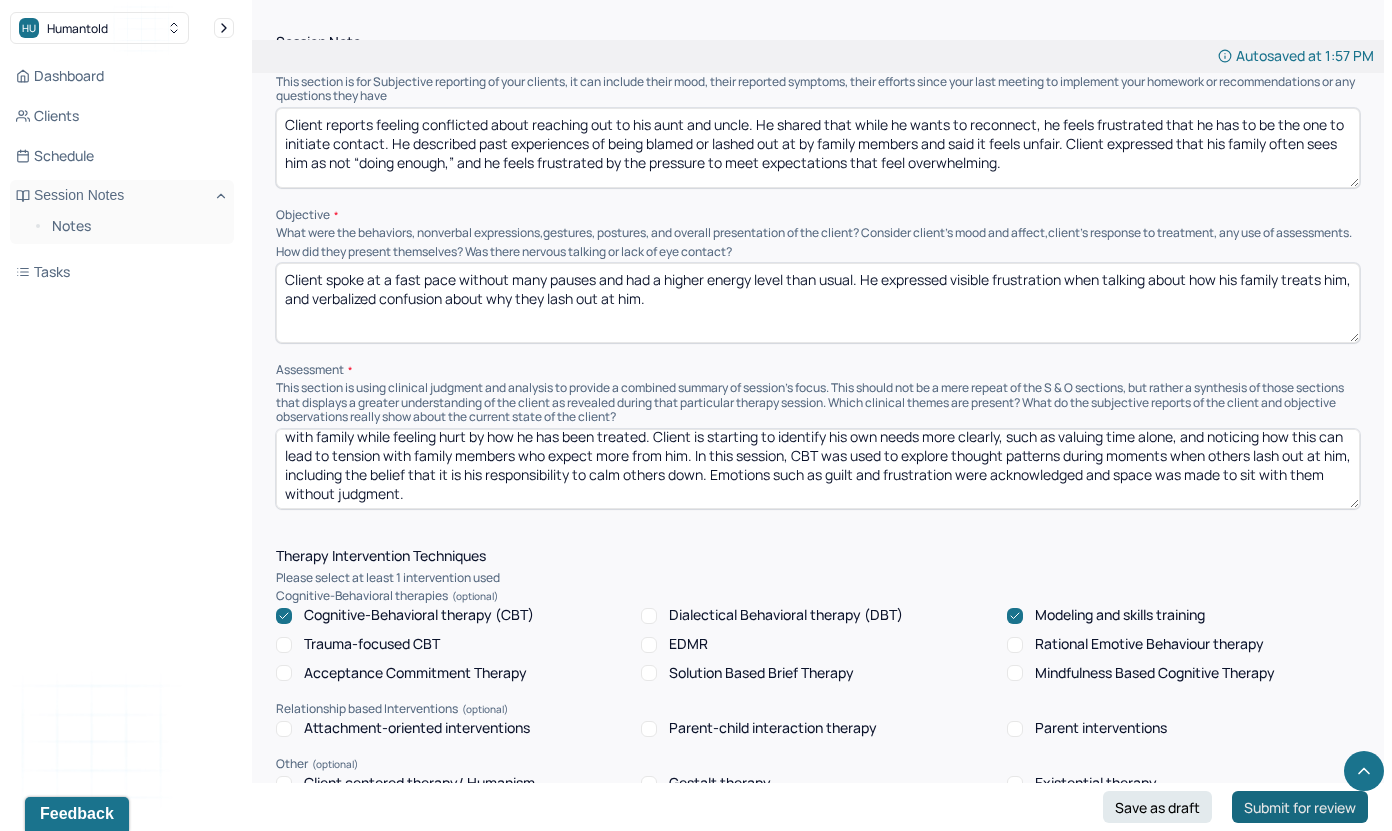 click on "Submit for review" at bounding box center [1300, 807] 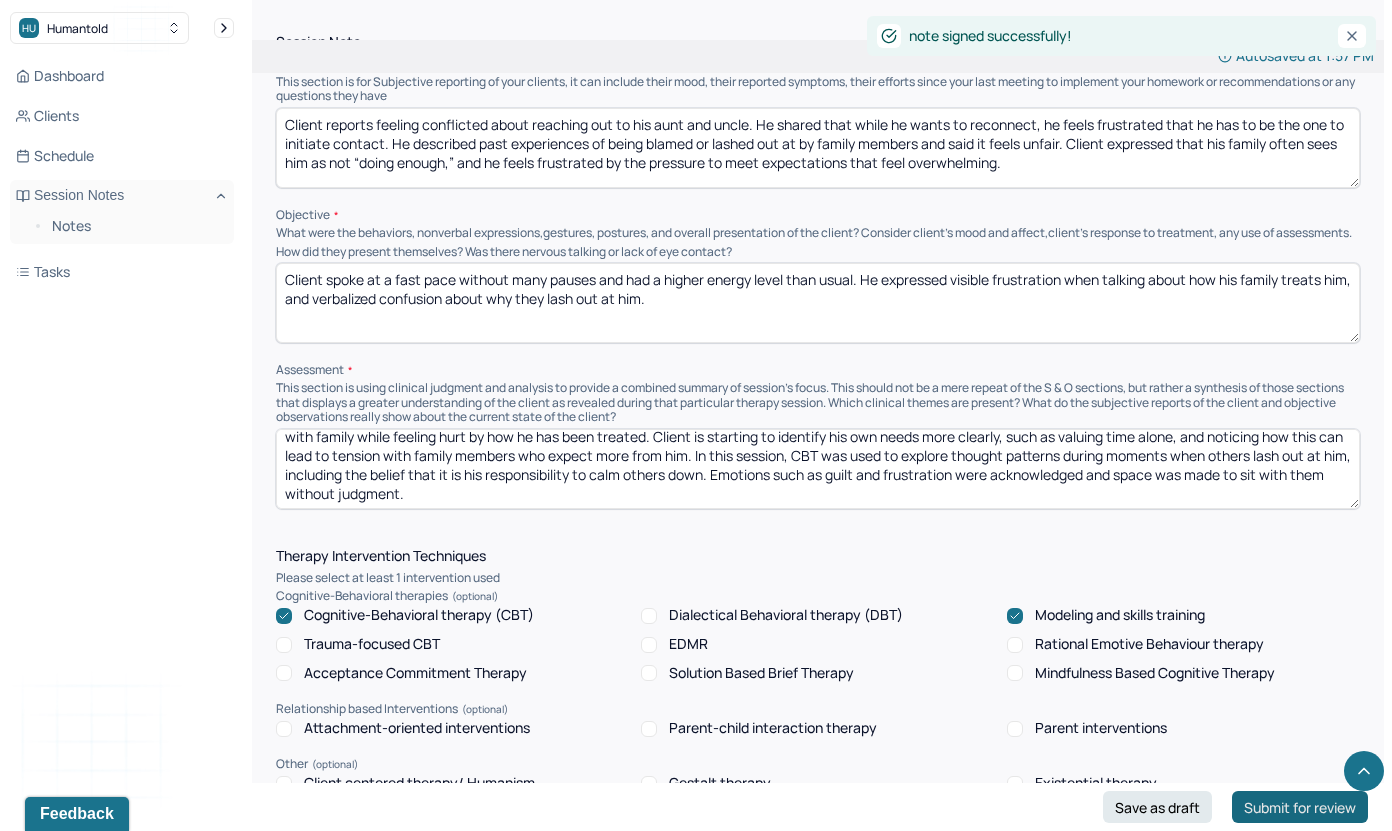 scroll, scrollTop: 0, scrollLeft: 0, axis: both 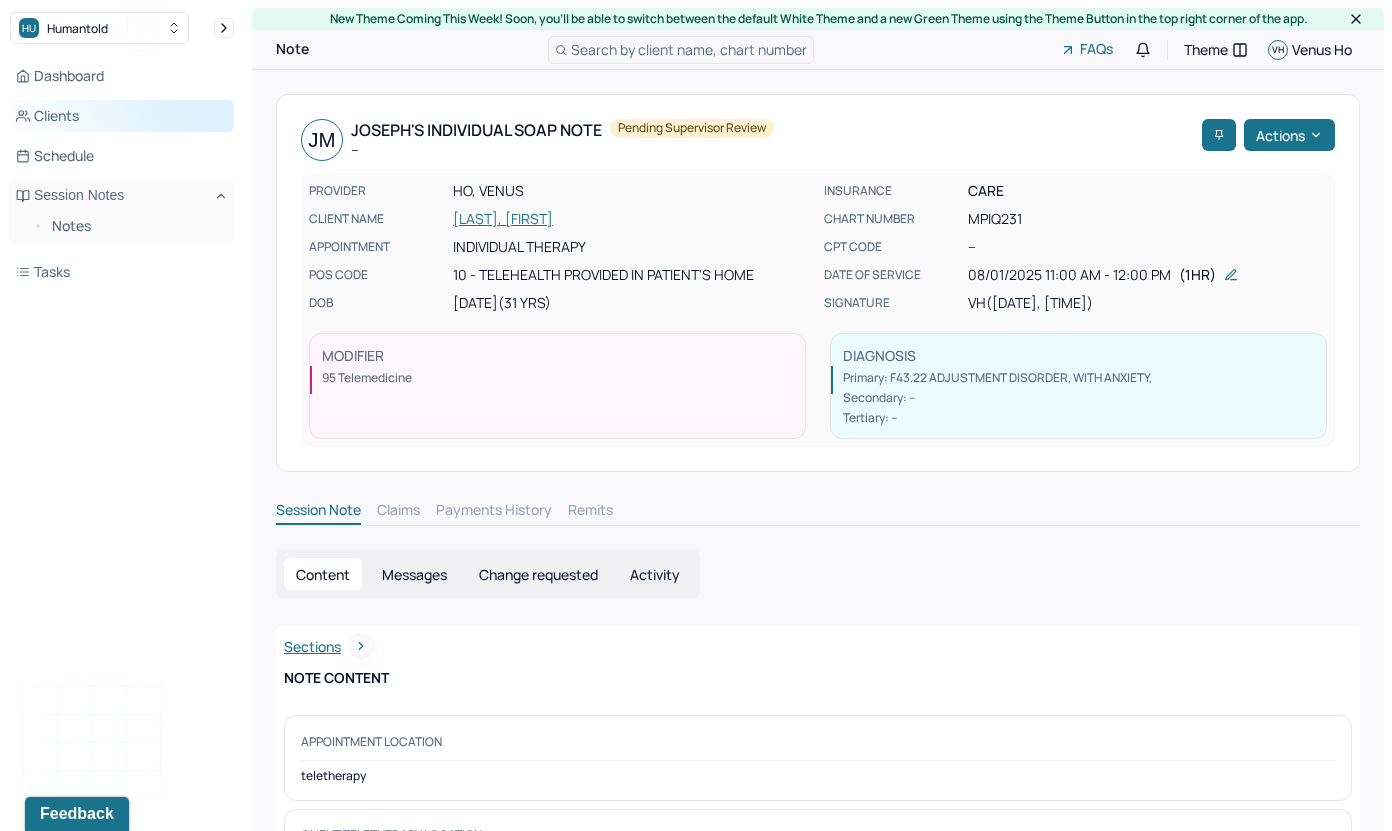 click on "Clients" at bounding box center [122, 116] 